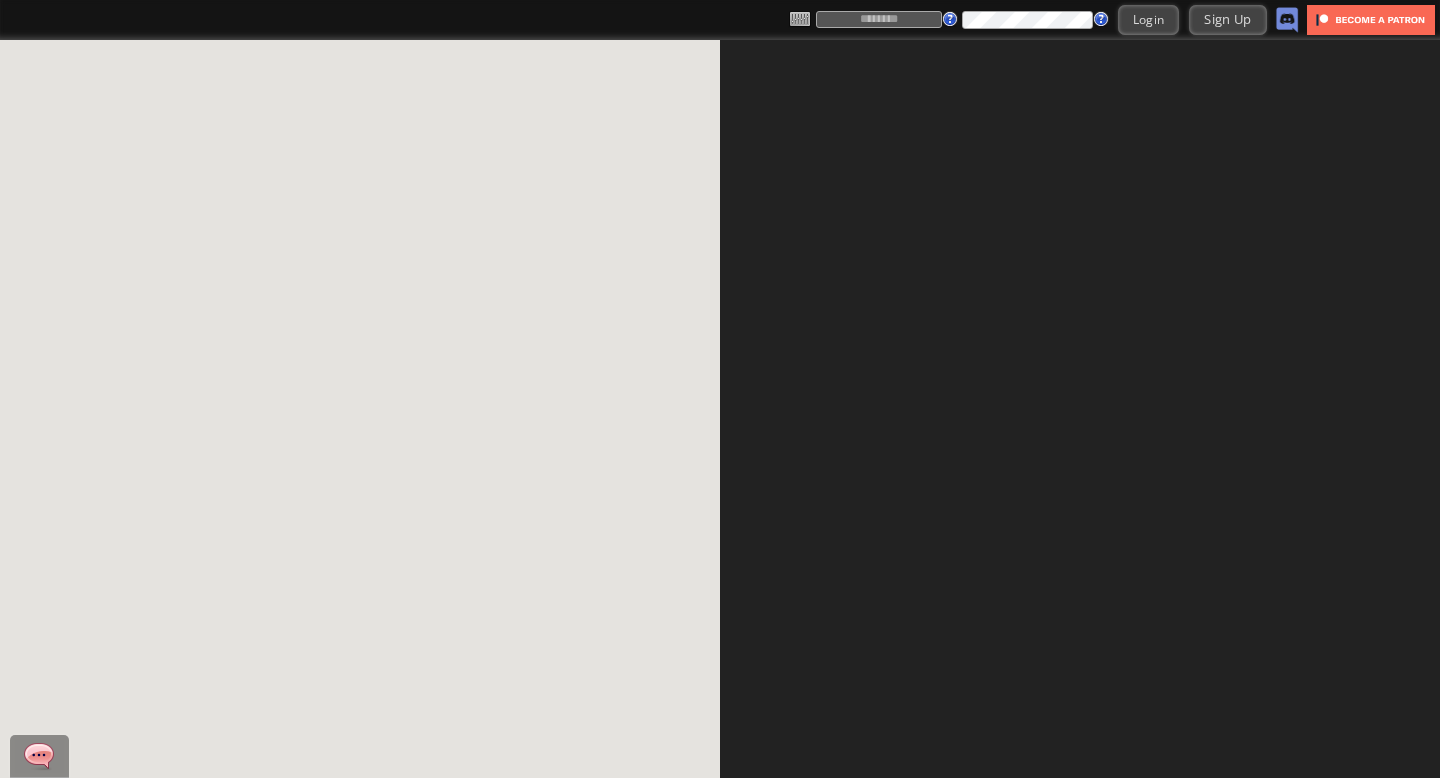 scroll, scrollTop: 0, scrollLeft: 0, axis: both 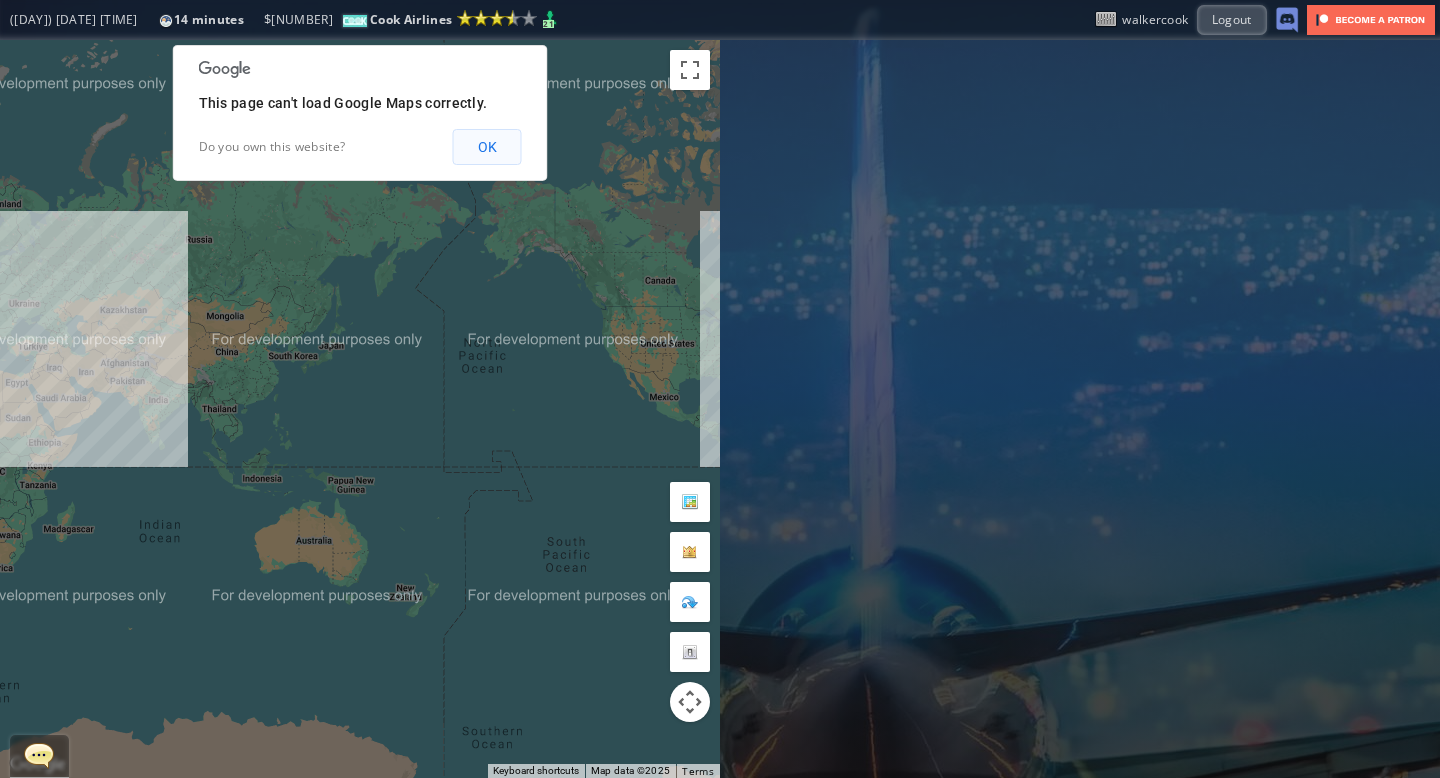 click on "OK" at bounding box center (487, 147) 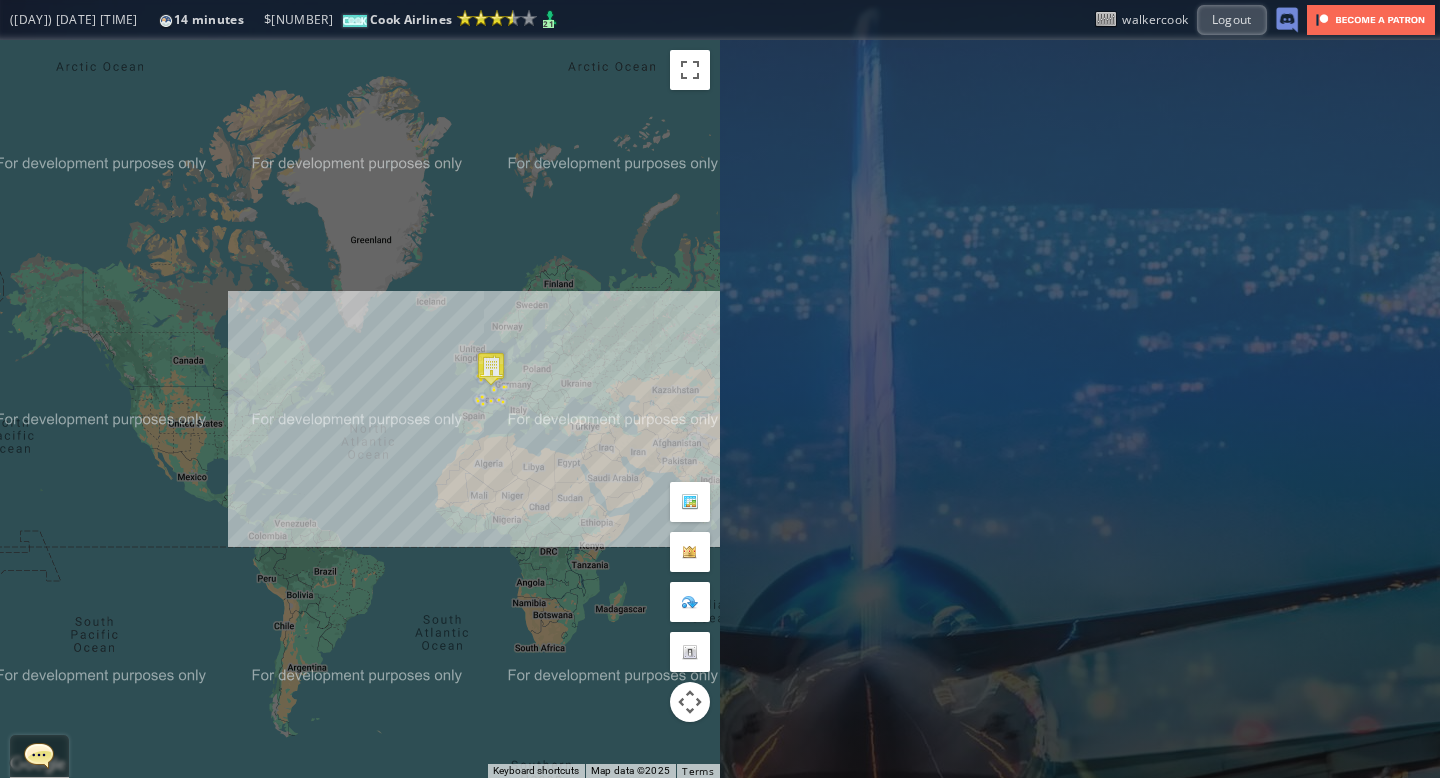 drag, startPoint x: 138, startPoint y: 346, endPoint x: 684, endPoint y: 421, distance: 551.127 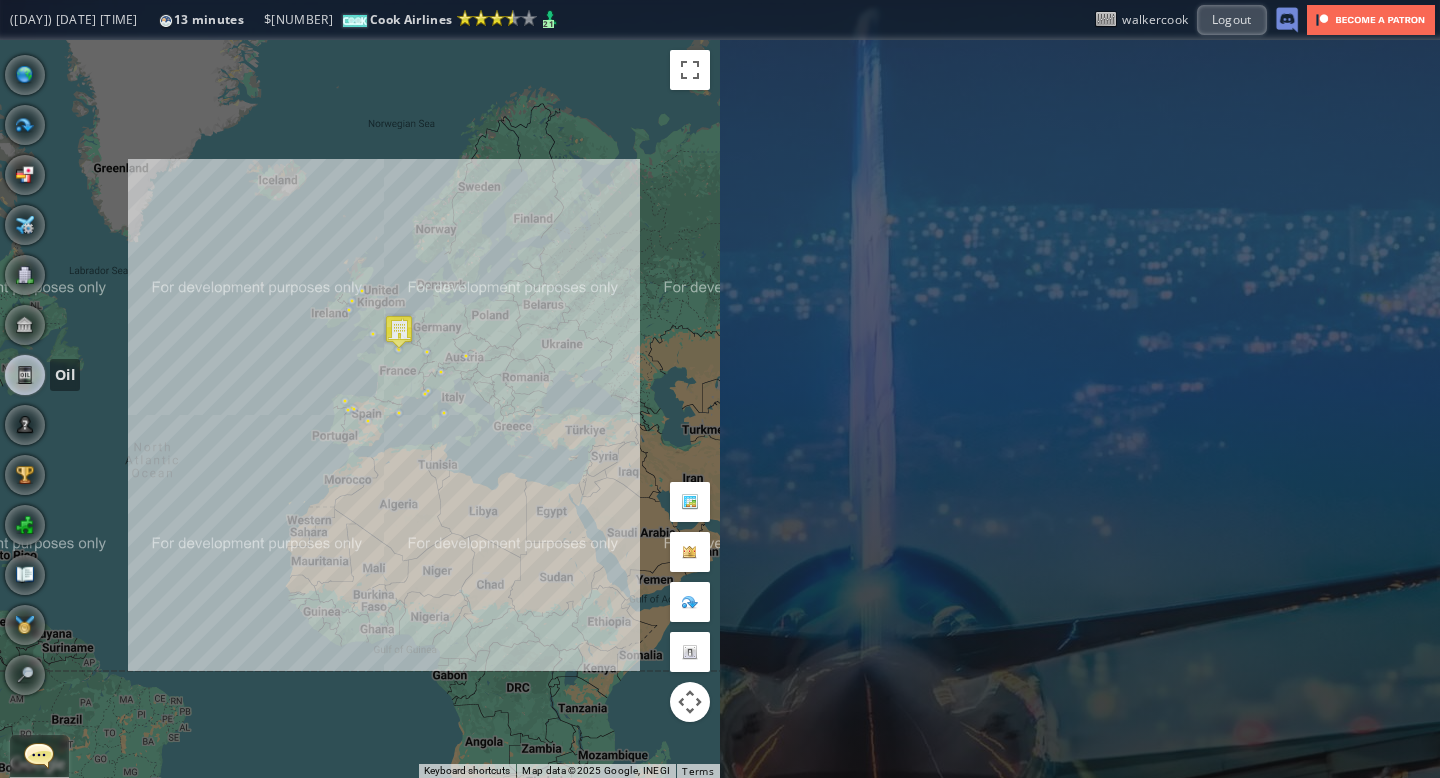 click at bounding box center [25, 375] 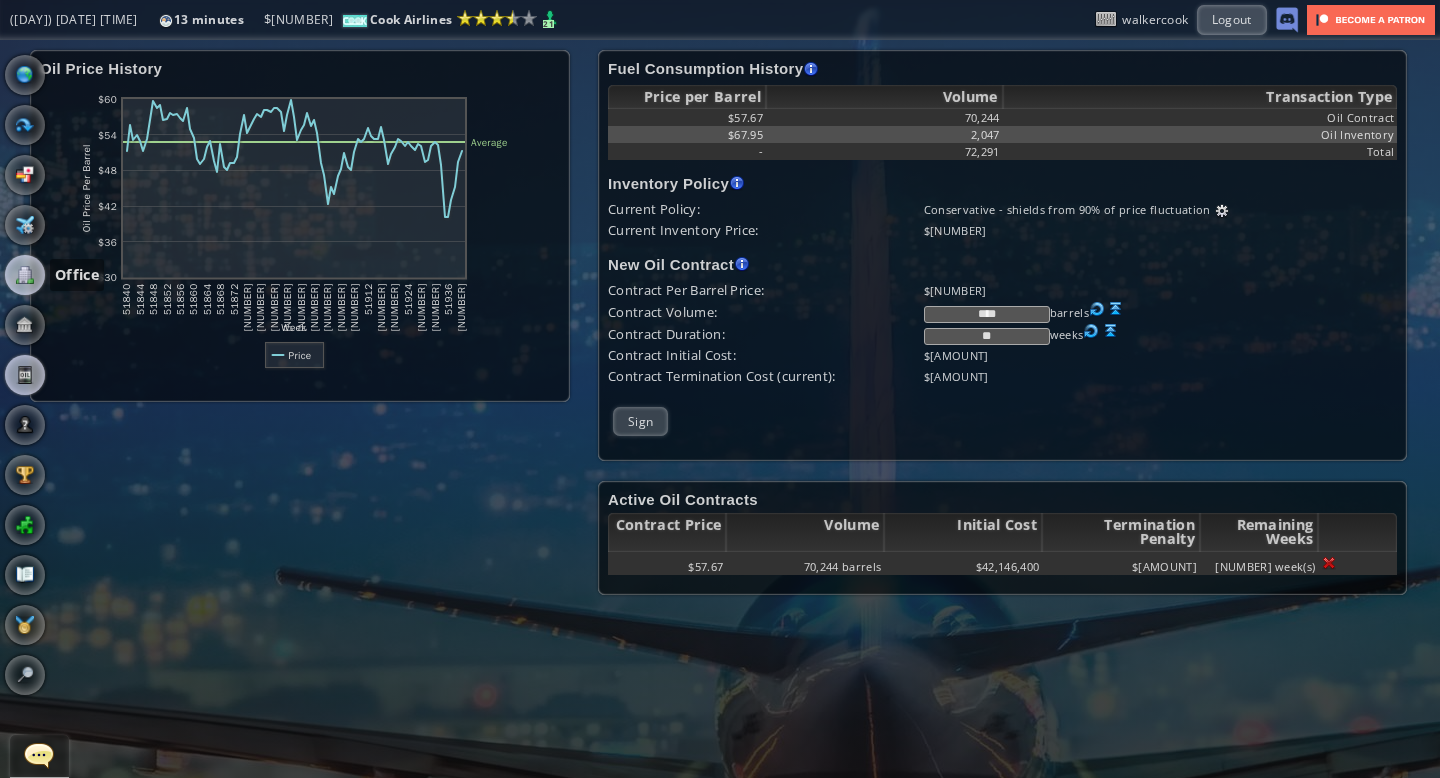 click at bounding box center [25, 275] 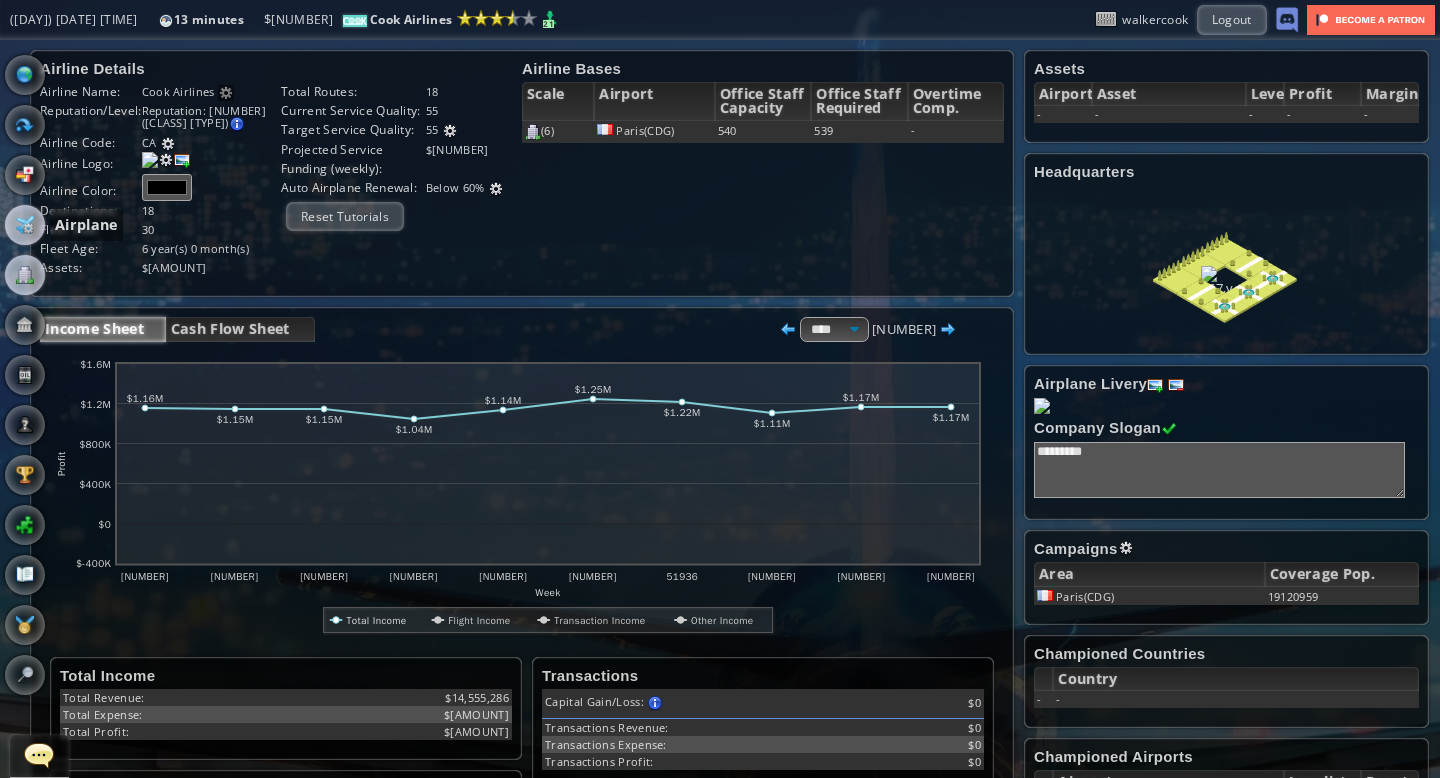 click at bounding box center [25, 225] 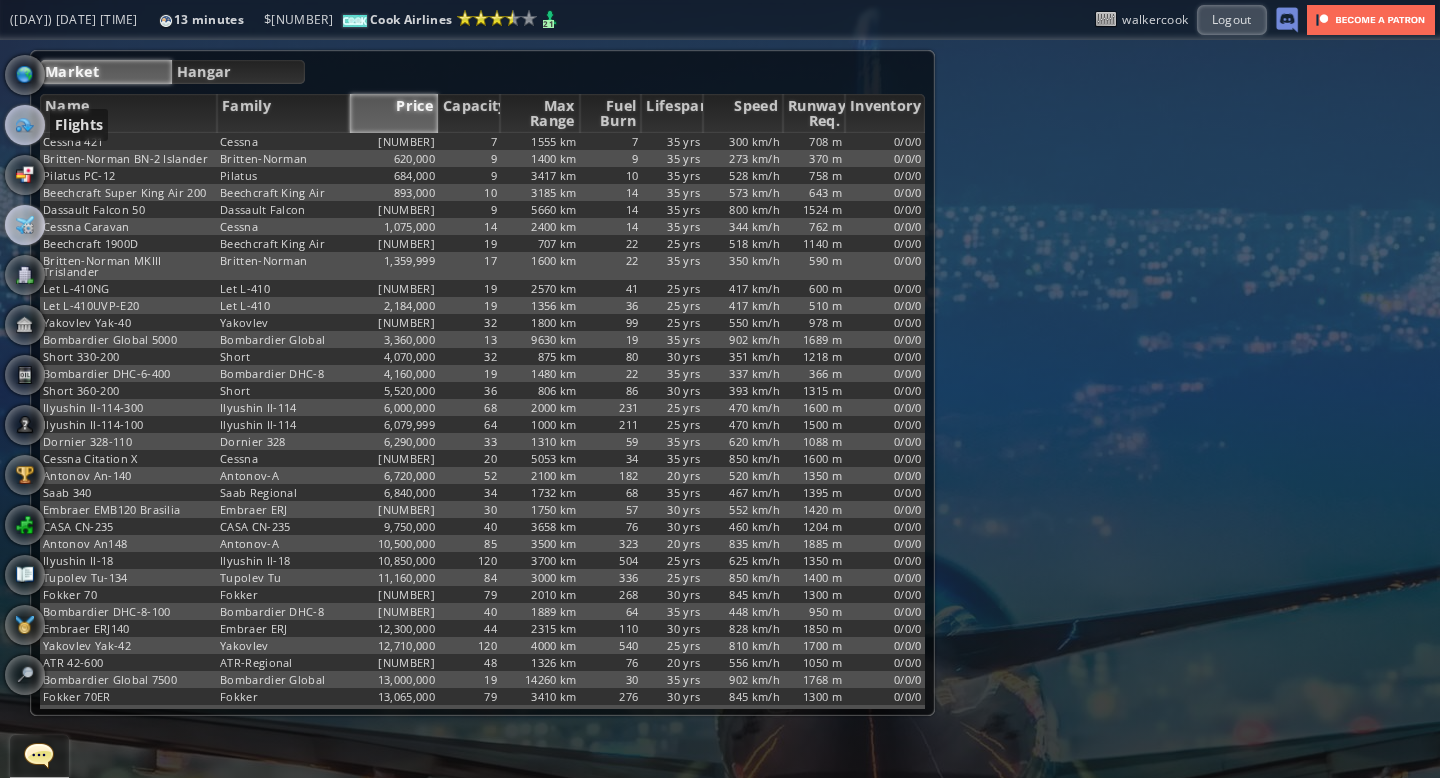 click at bounding box center (25, 125) 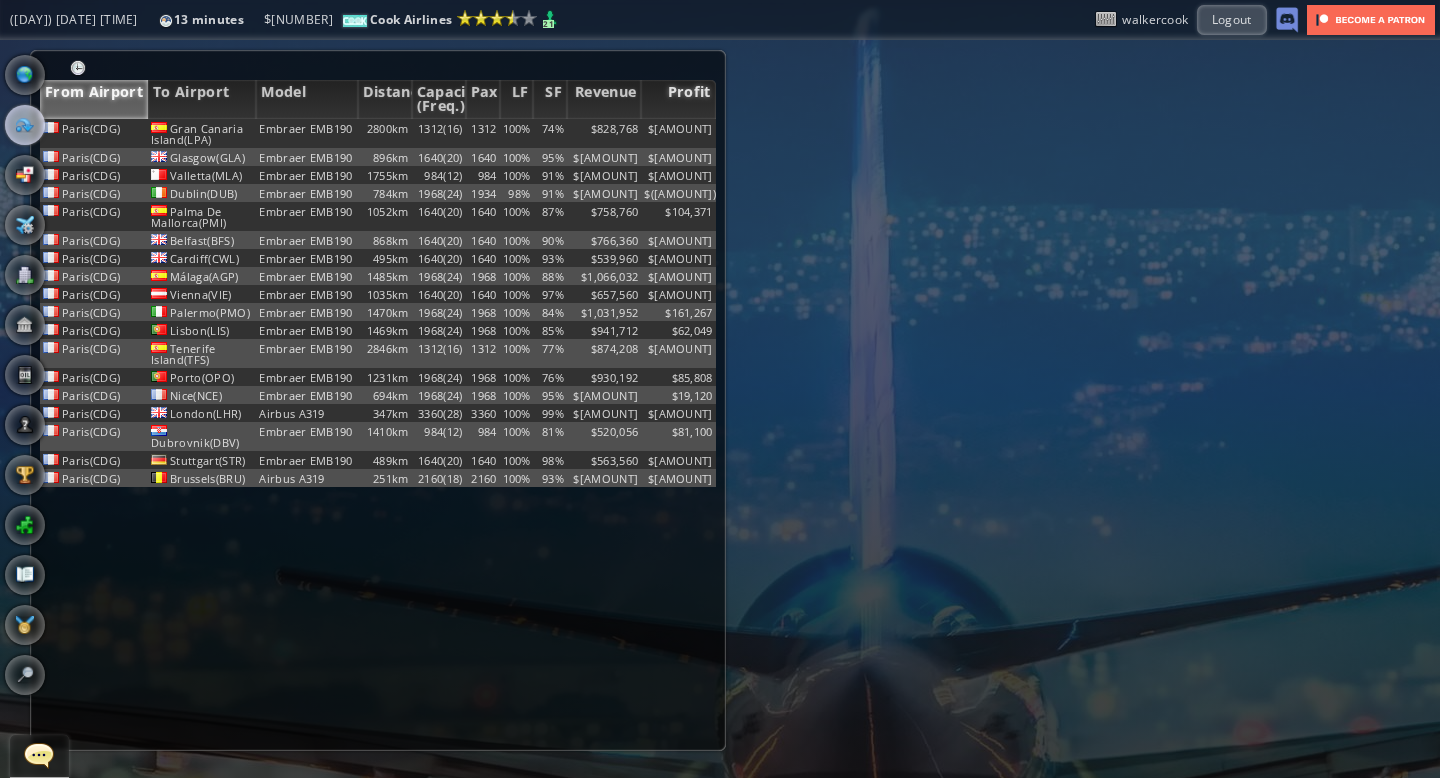 click on "Profit" at bounding box center [678, 99] 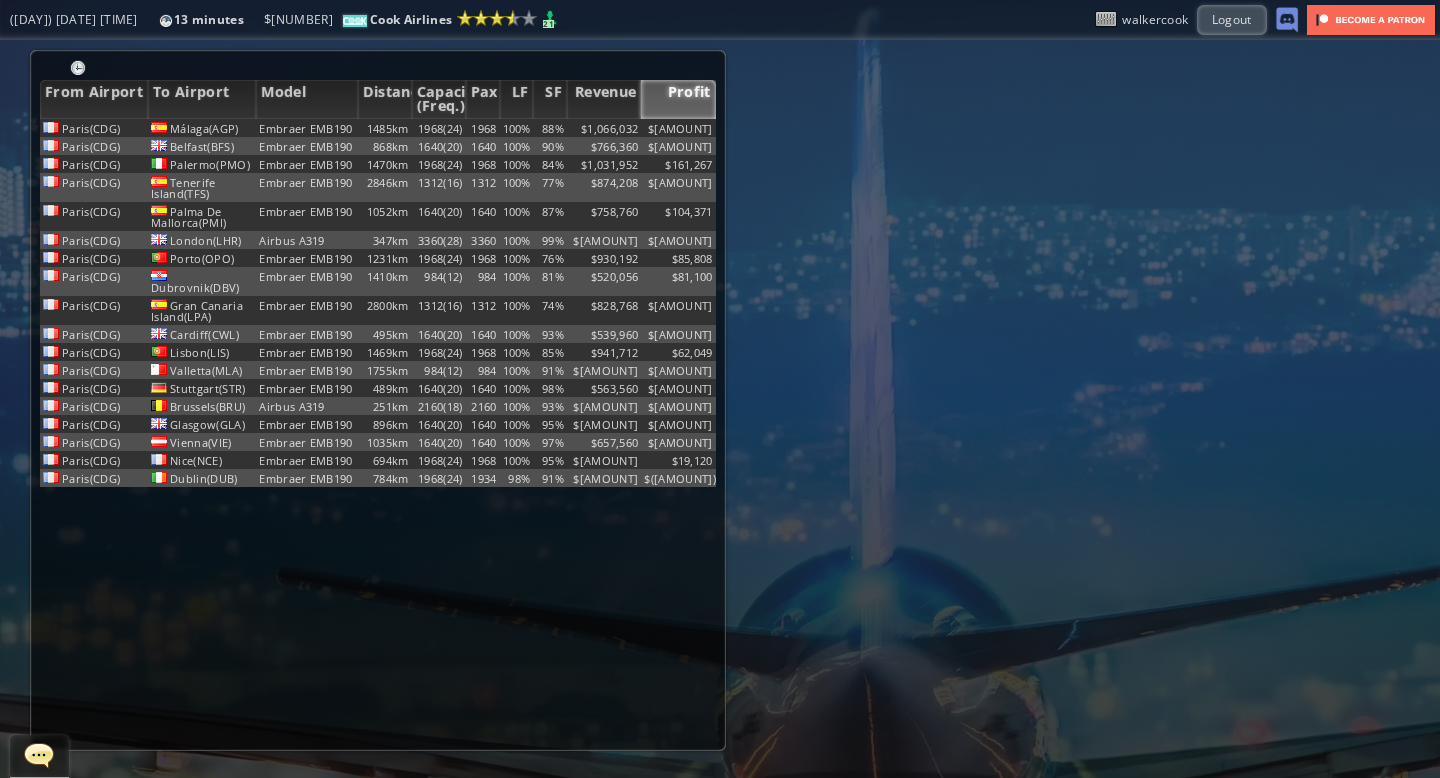 click on "[CITY]([CODE]) [CITY]([CODE]) Embraer EMB190 [DISTANCE]km [YEAR]([NUMBER]) [YEAR] 100% 88% $[AMOUNT] $[AMOUNT] [CITY]([CODE]) [CITY]([CODE]) Embraer EMB190 [DISTANCE]km [YEAR]([NUMBER]) [YEAR] 100% 90% $[AMOUNT] $[AMOUNT] [CITY]([CODE]) [CITY]([CODE]) Embraer EMB190 [DISTANCE]km [YEAR]([NUMBER]) [YEAR] 100% 84% $[AMOUNT] $[AMOUNT] [CITY]([CODE]) [CITY]([CODE]) Embraer EMB190 [DISTANCE]km [YEAR]([NUMBER]) [YEAR] 100% 77% $[AMOUNT] $[AMOUNT] [CITY]([CODE]) [CITY]([CODE]) Embraer EMB190 [DISTANCE]km [YEAR]([NUMBER]) [YEAR] 100% 87% $[AMOUNT] $[AMOUNT] [CITY]([CODE]) [CITY]([CODE]) Airbus A319 [DISTANCE]km [YEAR]([NUMBER]) [YEAR] 100% 99% $[AMOUNT] $[AMOUNT] [CITY]([CODE]) [CITY]([CODE]) Embraer EMB190 [DISTANCE]km [YEAR]([NUMBER]) [YEAR] 100% 76% $[AMOUNT] $[AMOUNT] [CITY]([CODE]) [CITY]([CODE]) Embraer EMB190 [DISTANCE]km [YEAR]([NUMBER]) [YEAR] 100% 81% $[AMOUNT] $[AMOUNT] [CITY]([CODE]) [CITY]([CODE]) Embraer EMB190 [DISTANCE]km [YEAR]([NUMBER]) [YEAR] 100% 74% $[AMOUNT] $[AMOUNT] [DISTANCE]km" at bounding box center (378, 434) 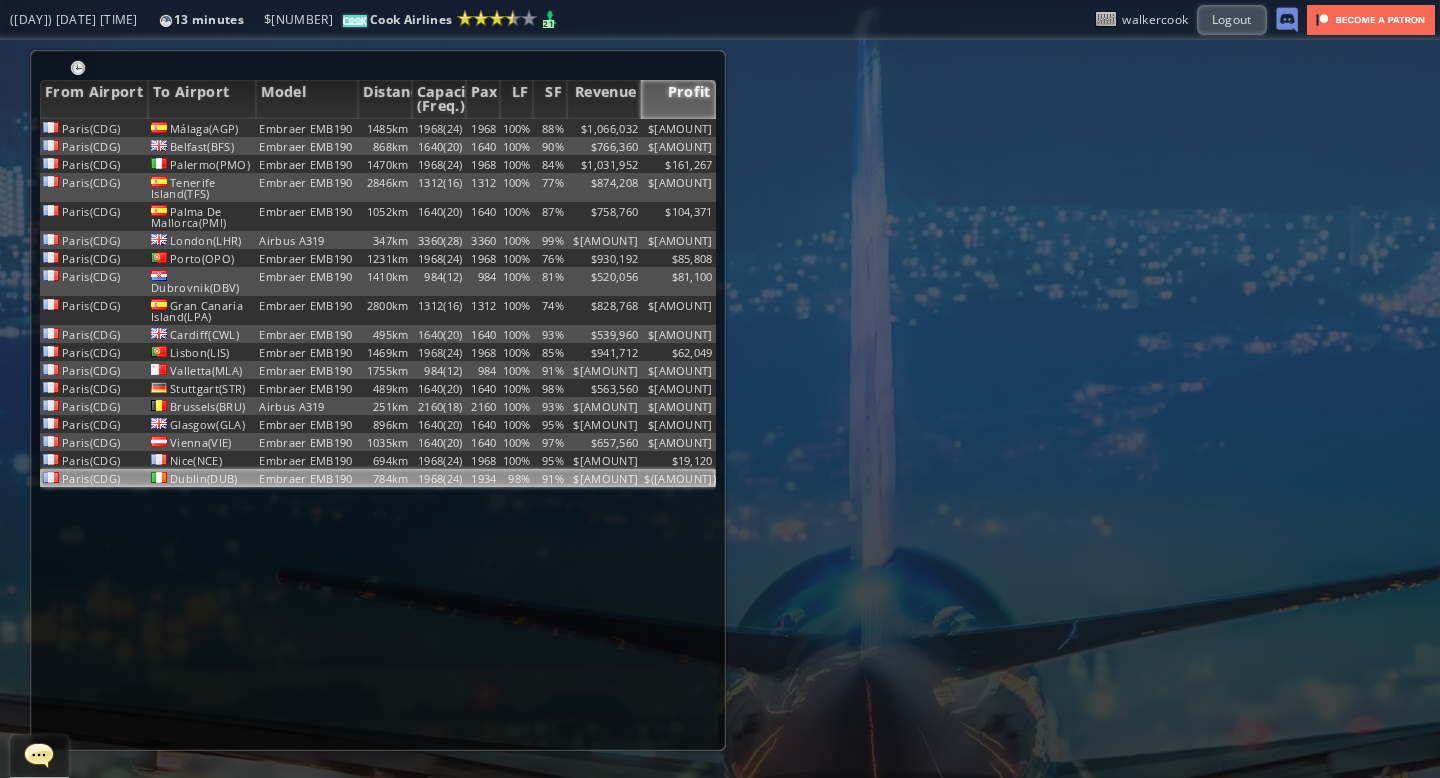click on "91%" at bounding box center (550, 128) 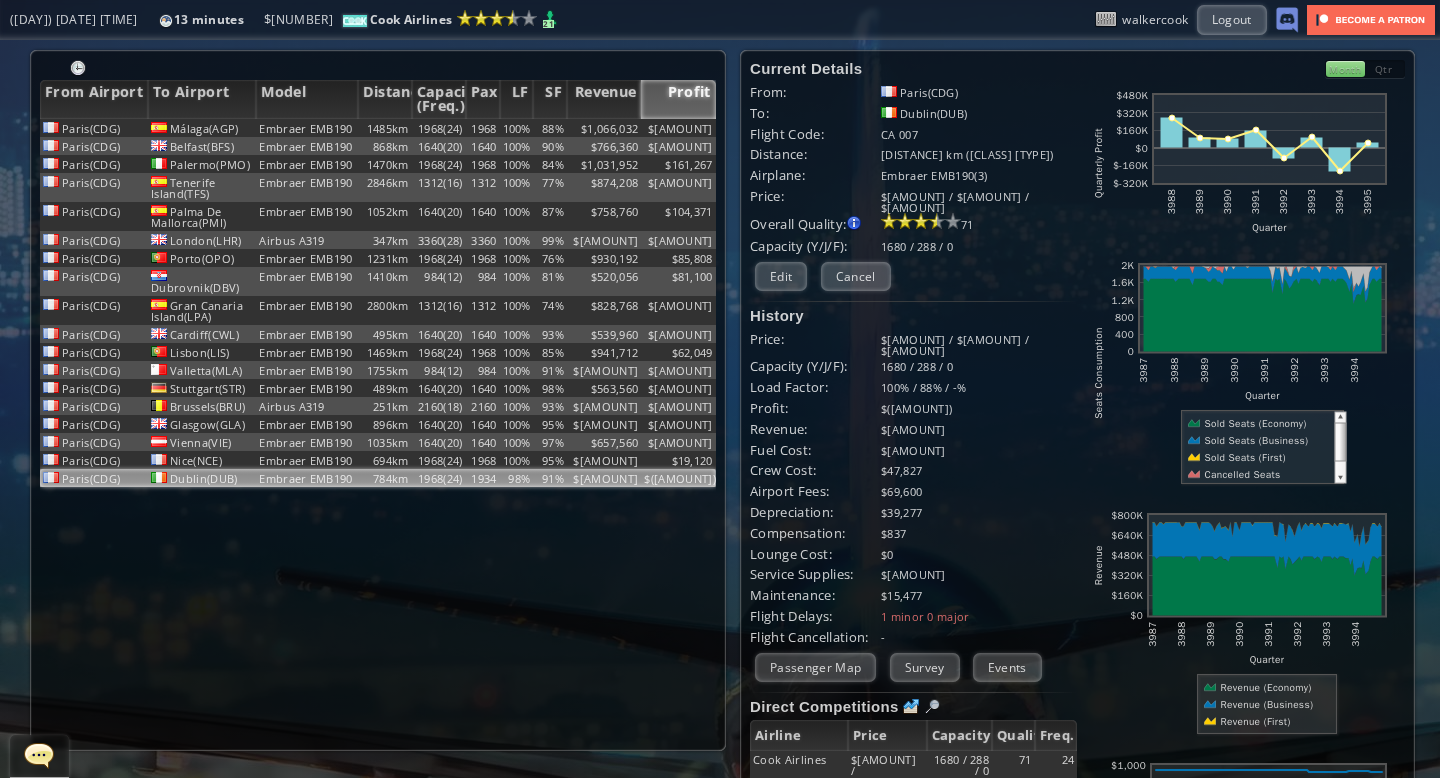click on "Month" at bounding box center [1345, 69] 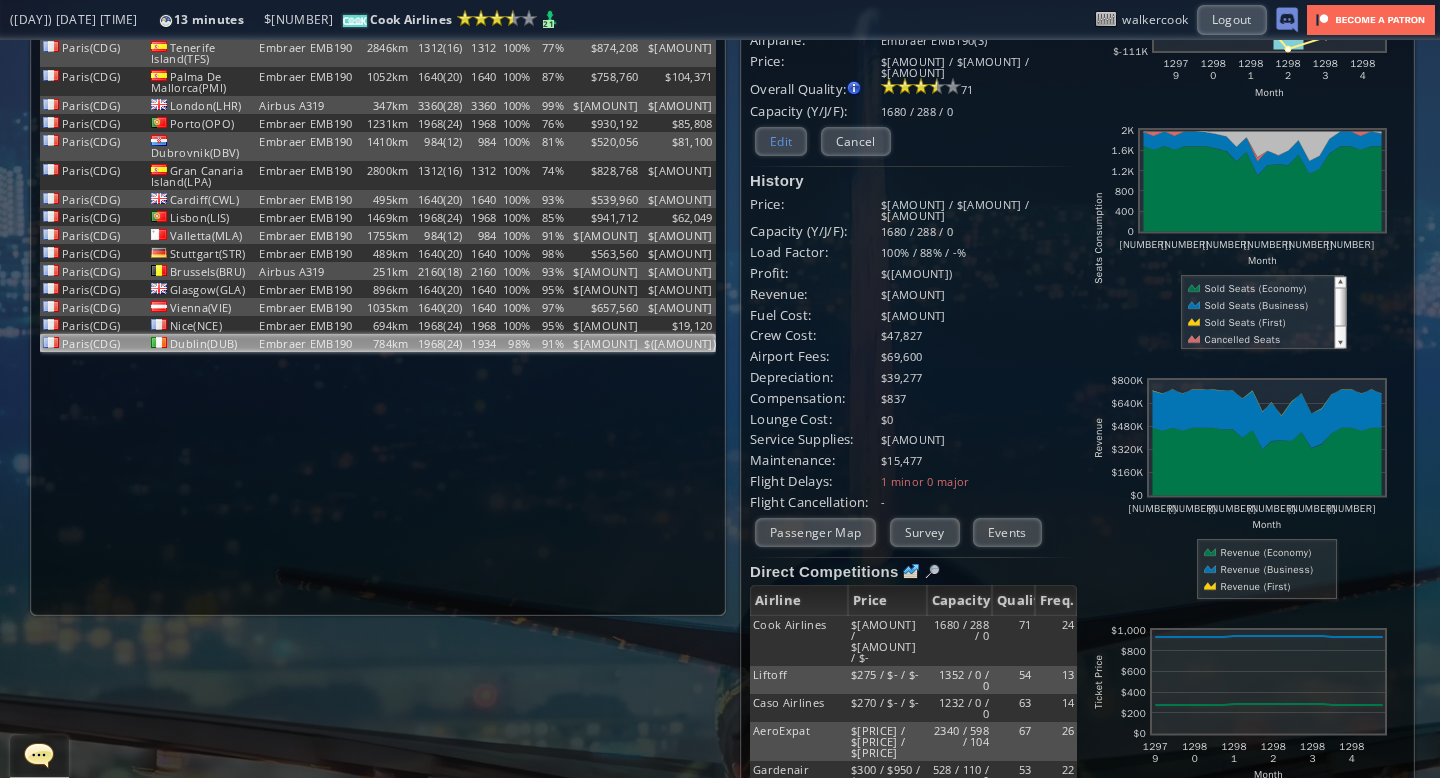 scroll, scrollTop: 0, scrollLeft: 0, axis: both 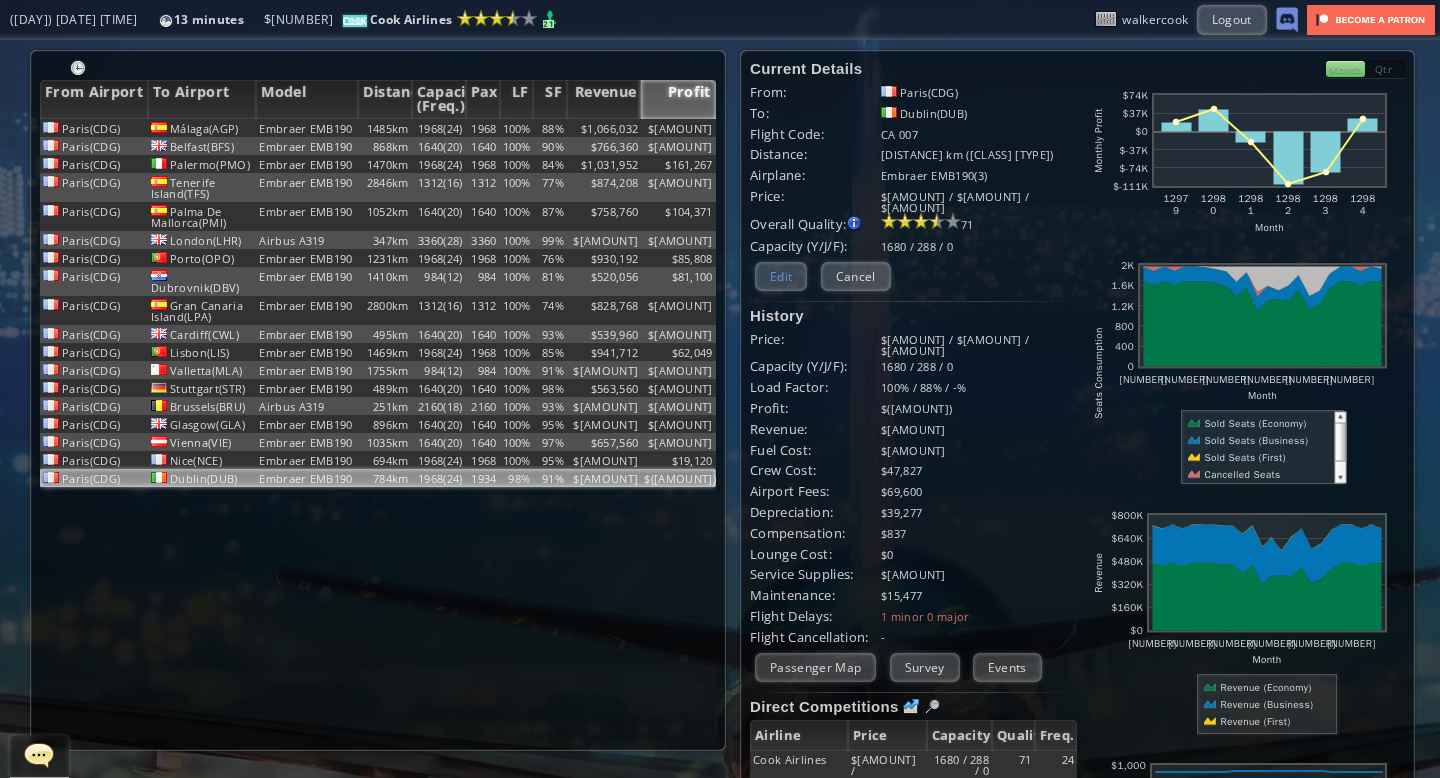 click on "Edit" at bounding box center (781, 276) 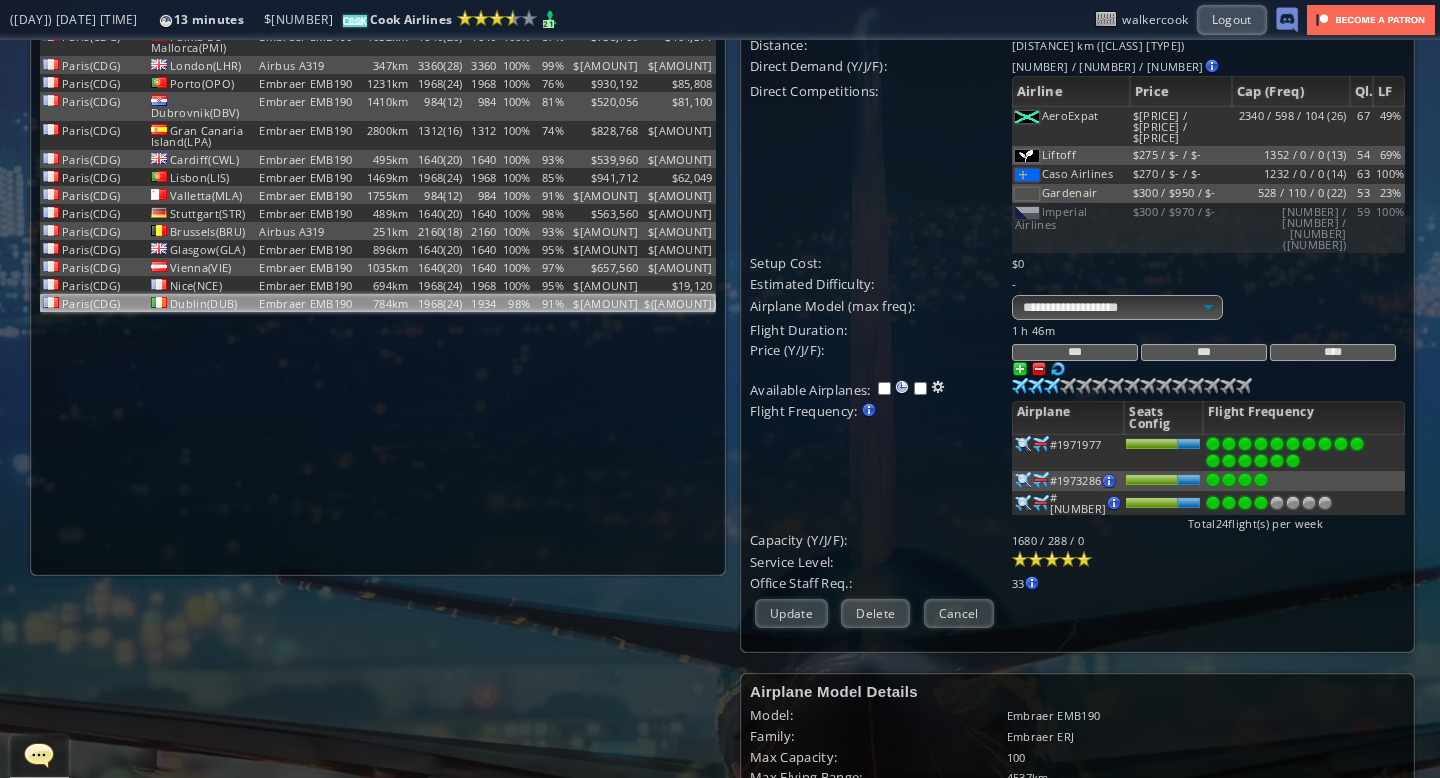 scroll, scrollTop: 173, scrollLeft: 0, axis: vertical 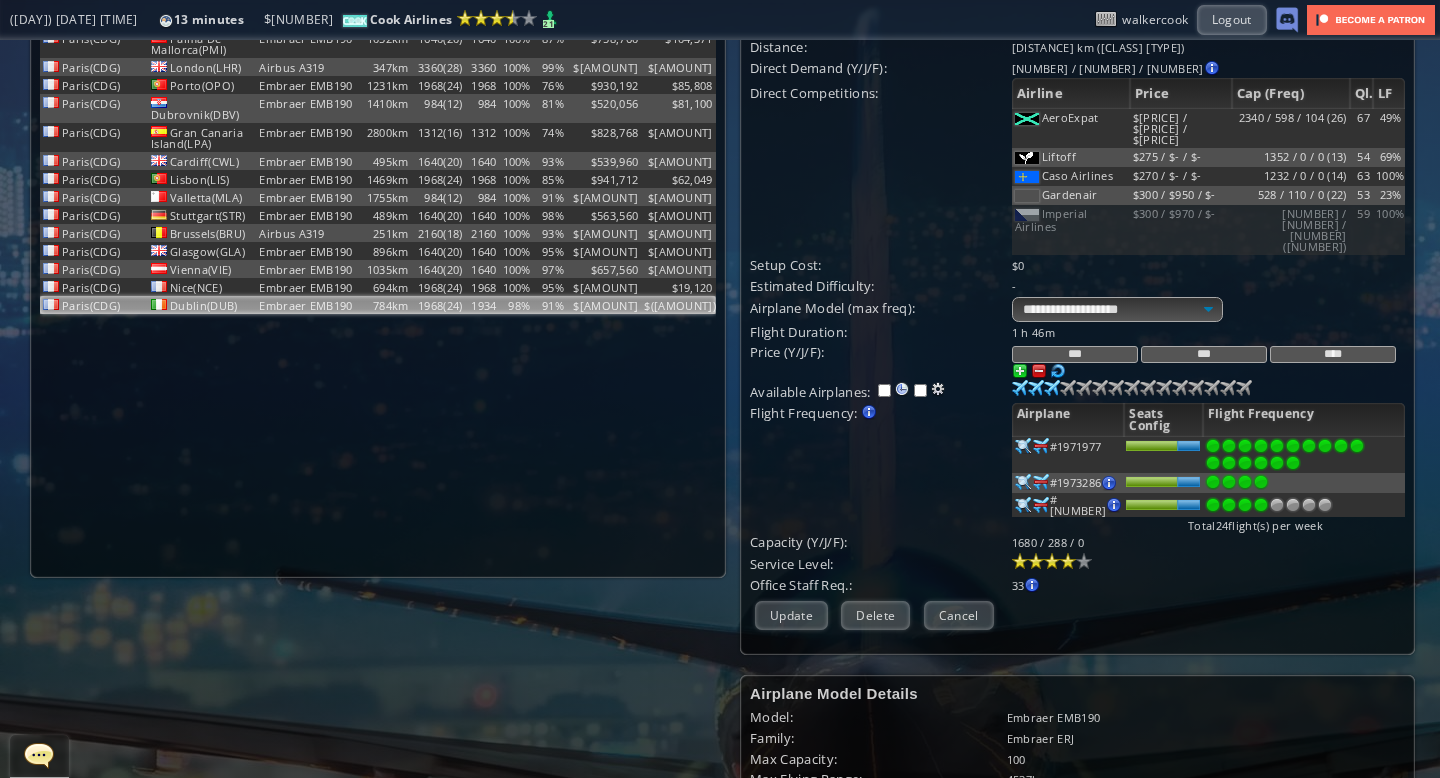 click at bounding box center (1068, 561) 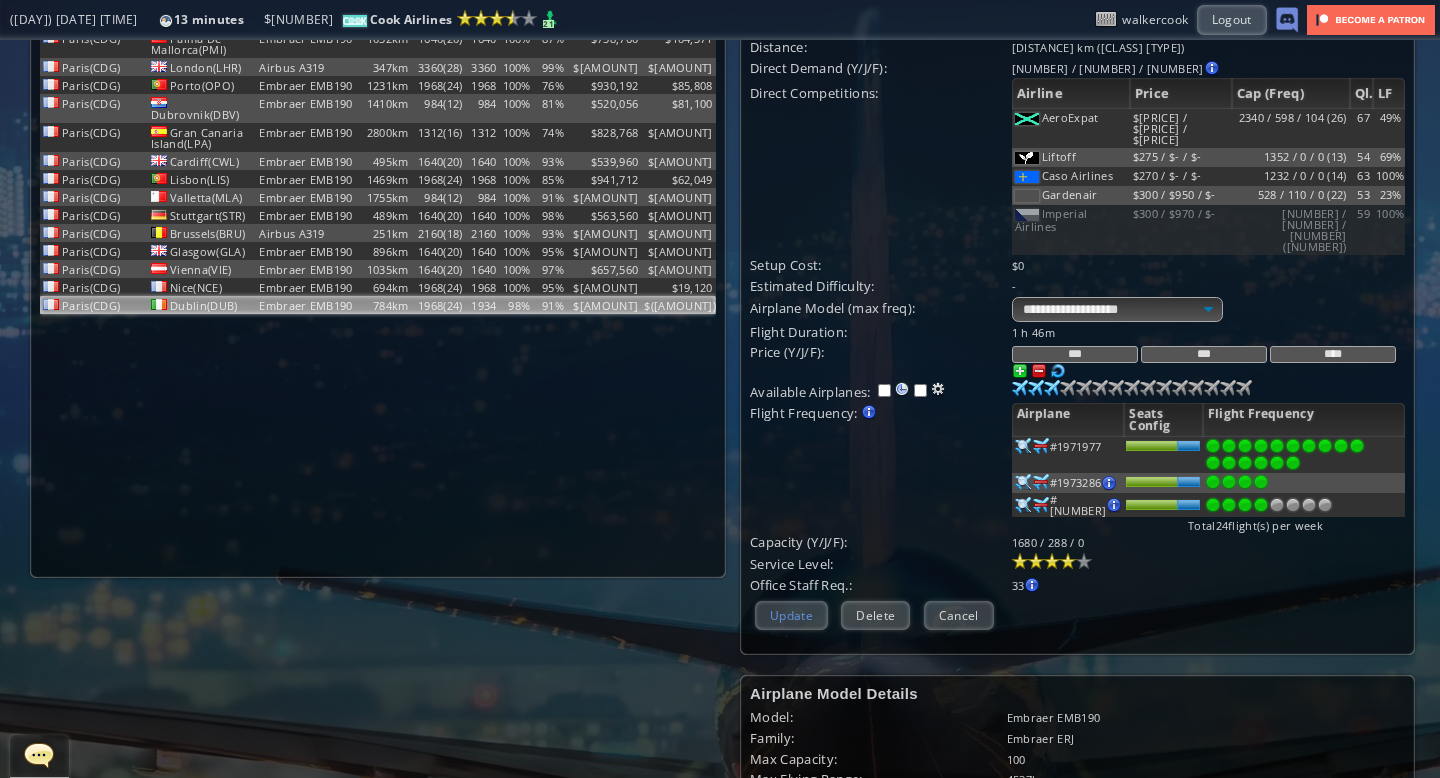 click on "Update" at bounding box center (791, 615) 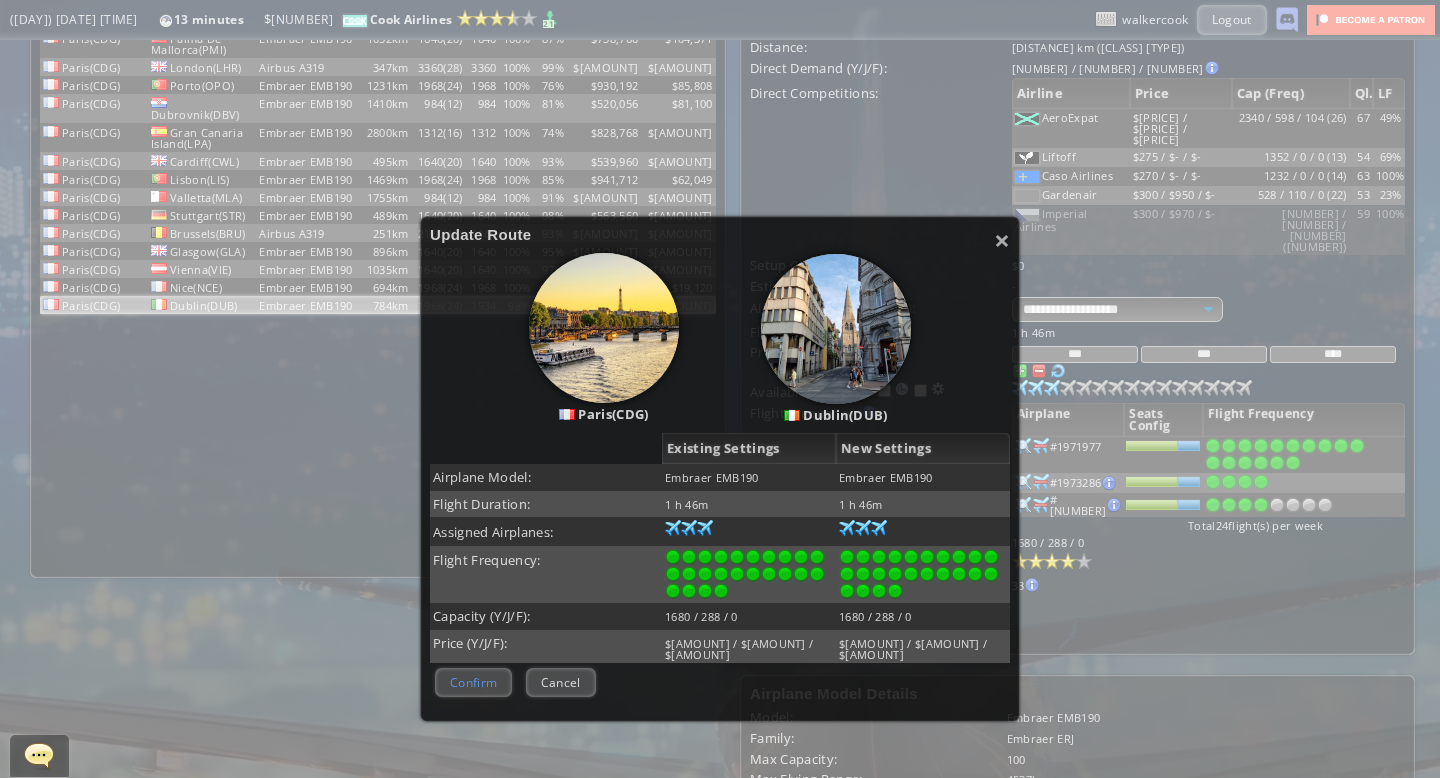 click on "Confirm" at bounding box center (473, 682) 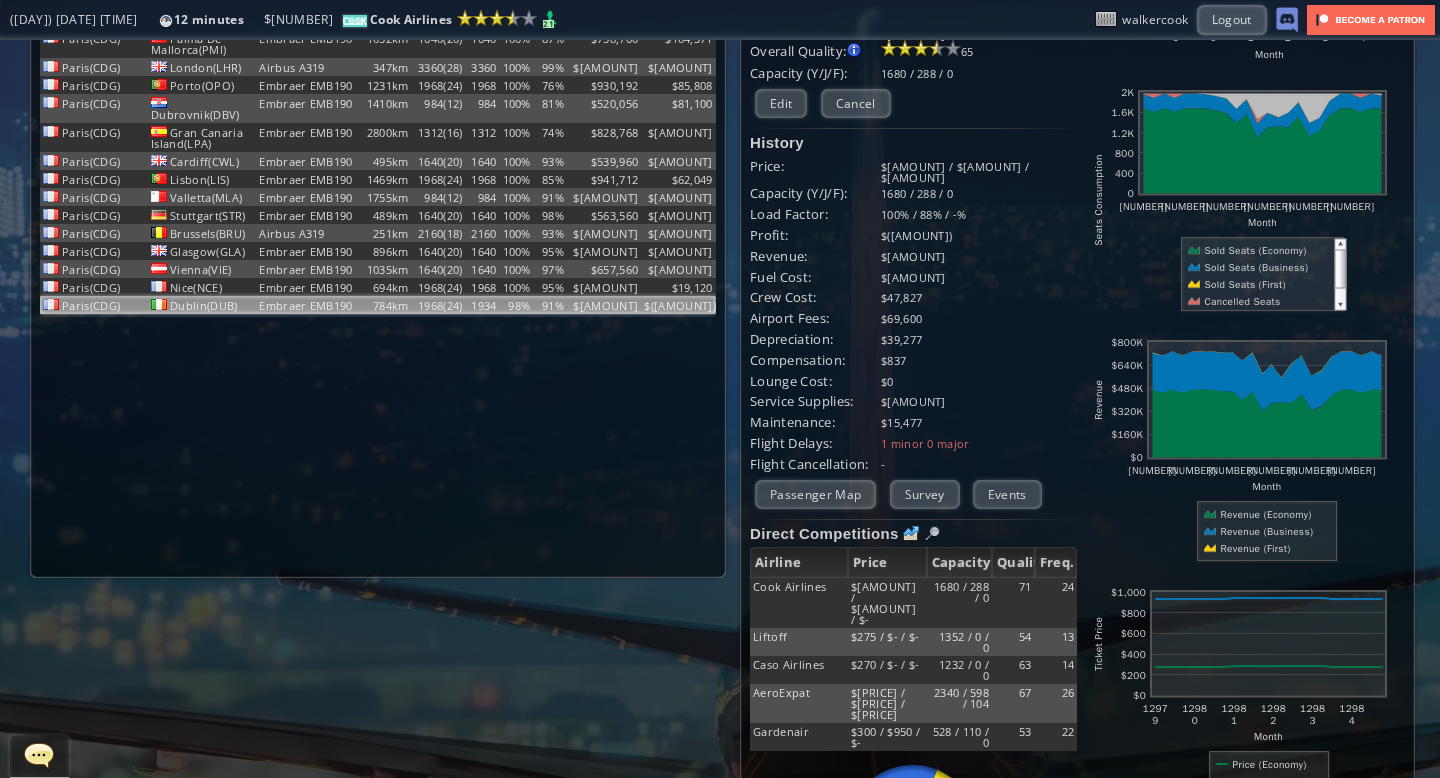 scroll, scrollTop: 0, scrollLeft: 0, axis: both 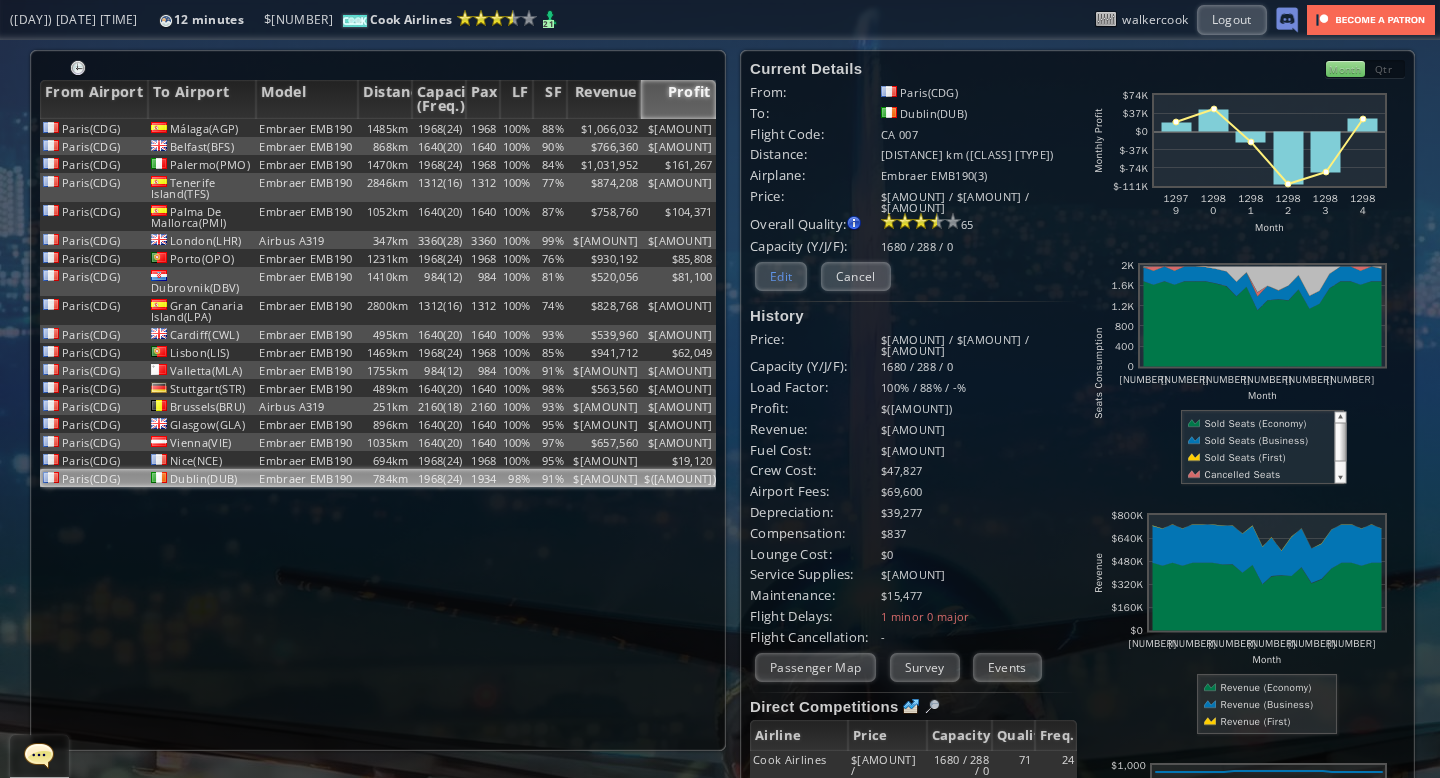 click on "Edit" at bounding box center (781, 276) 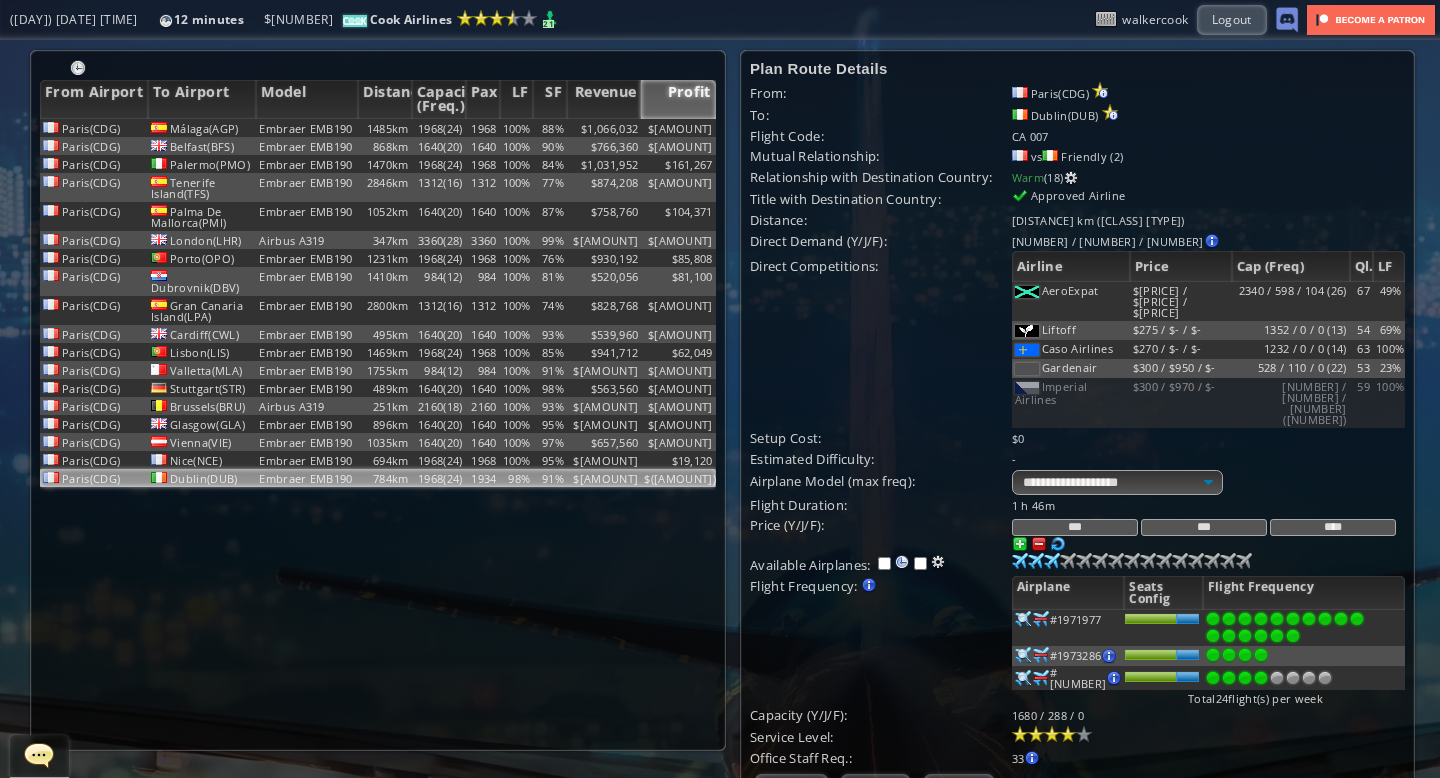 click on "***" at bounding box center (1204, 527) 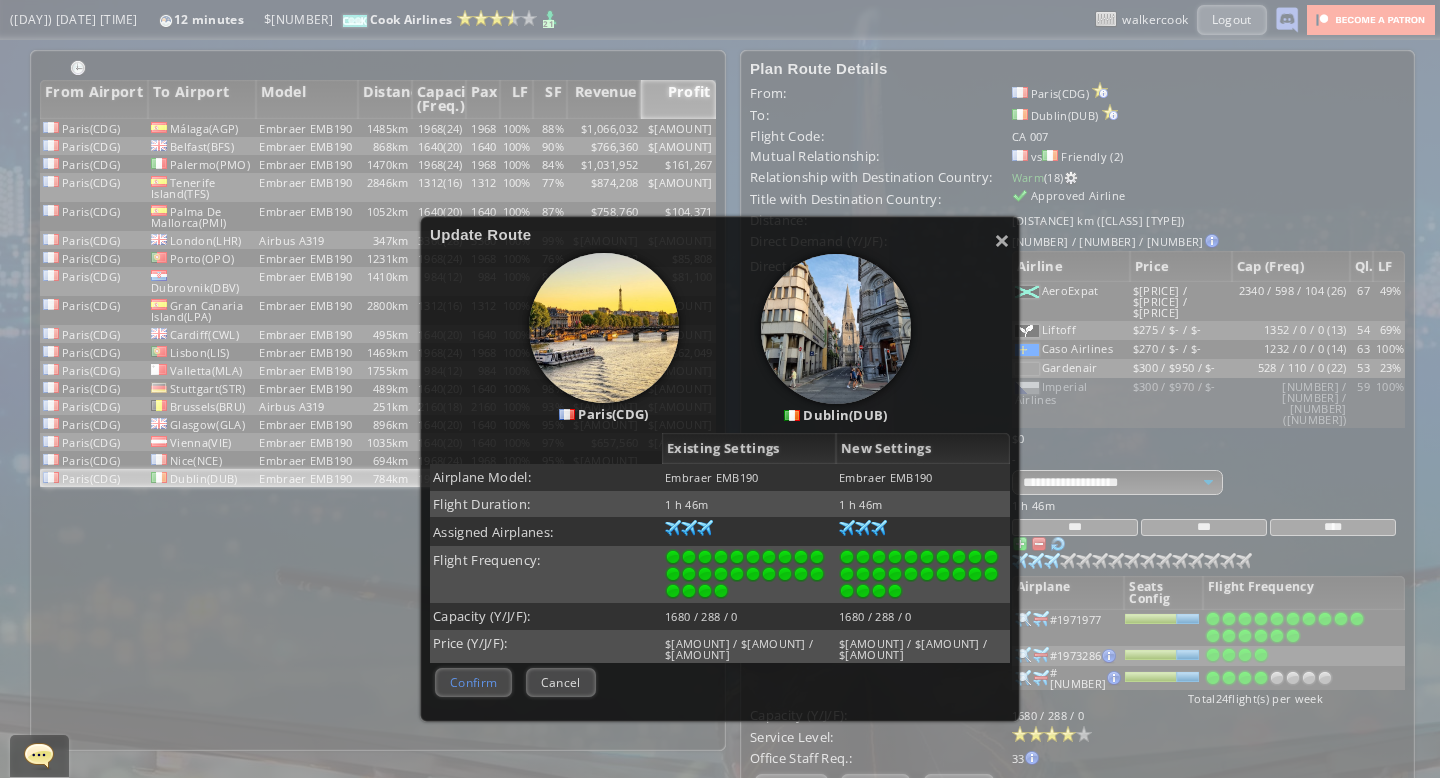 click on "Confirm" at bounding box center [473, 682] 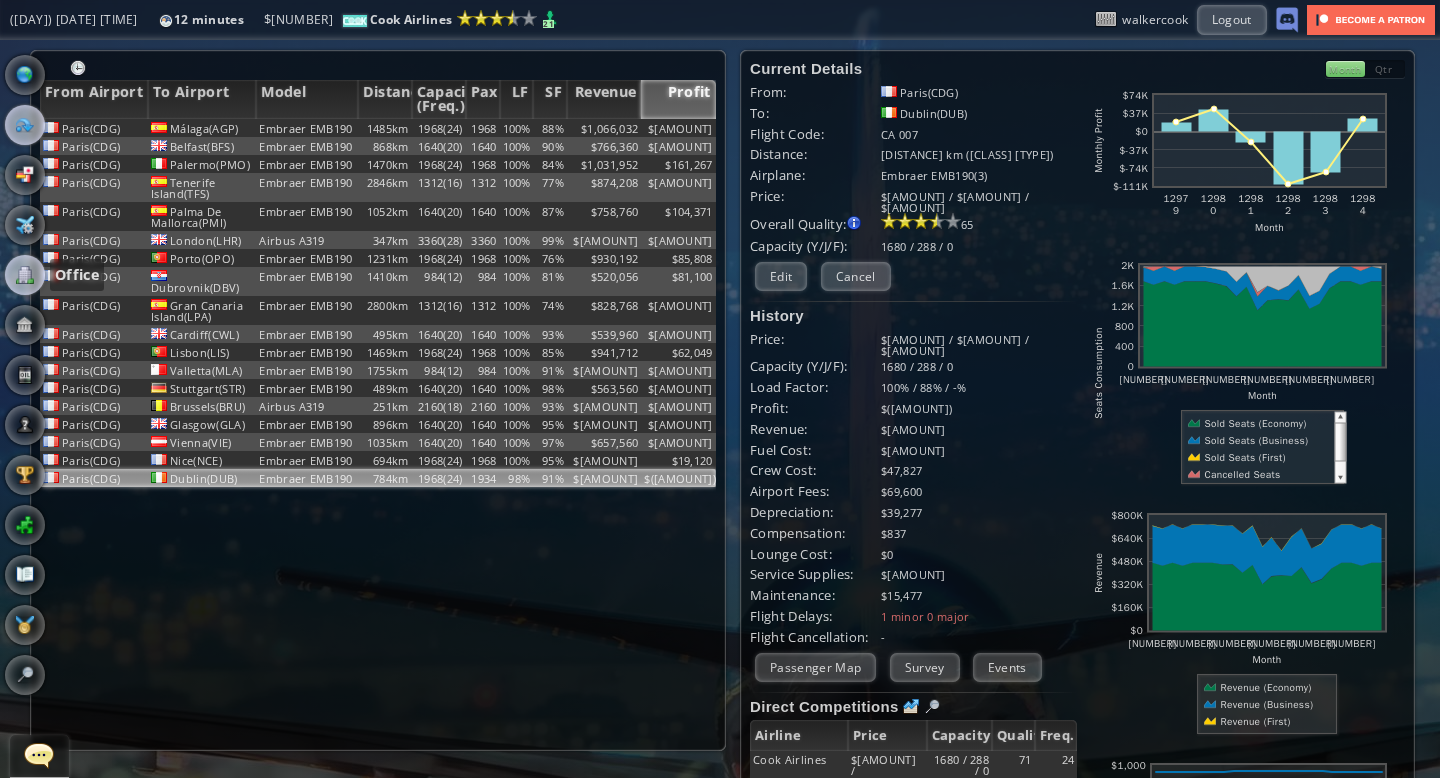 click at bounding box center (25, 275) 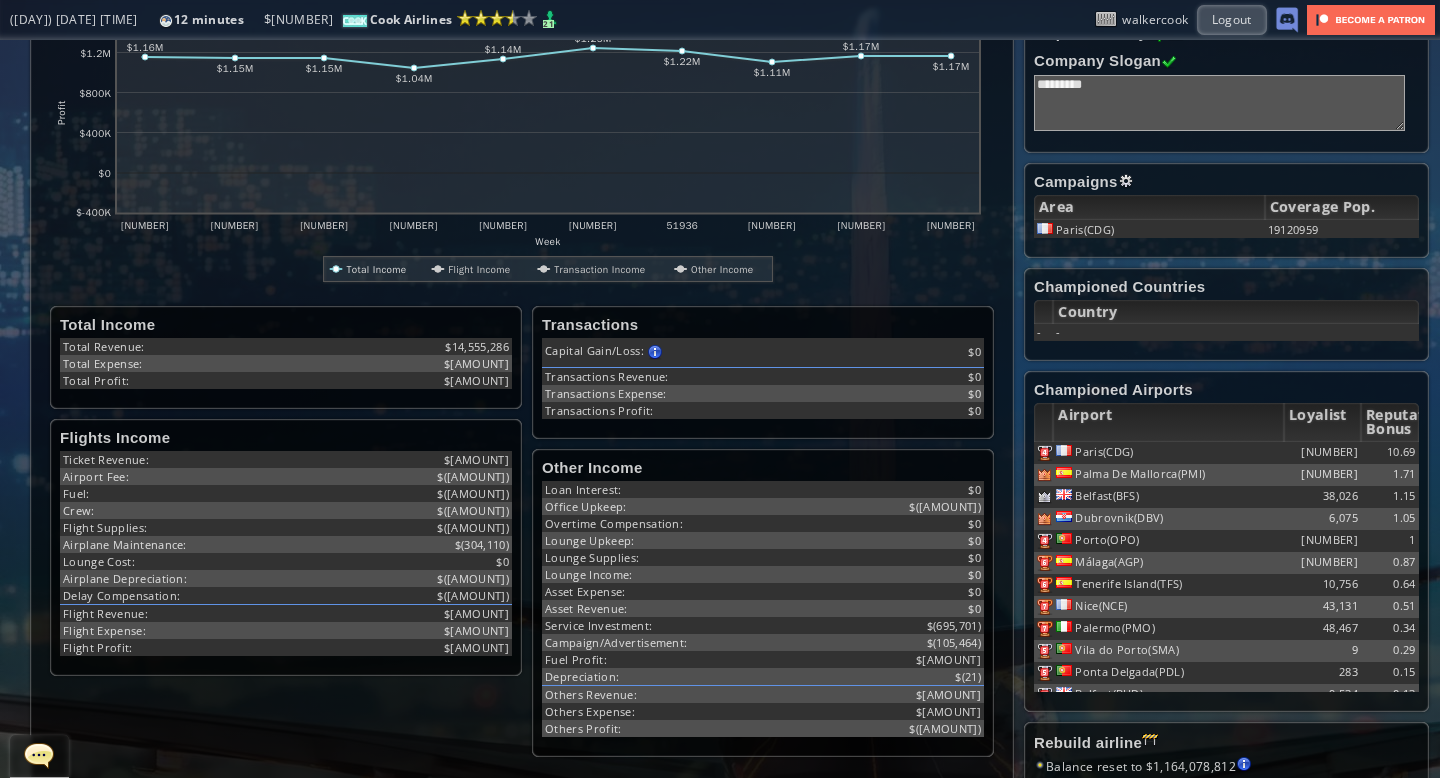 scroll, scrollTop: 356, scrollLeft: 0, axis: vertical 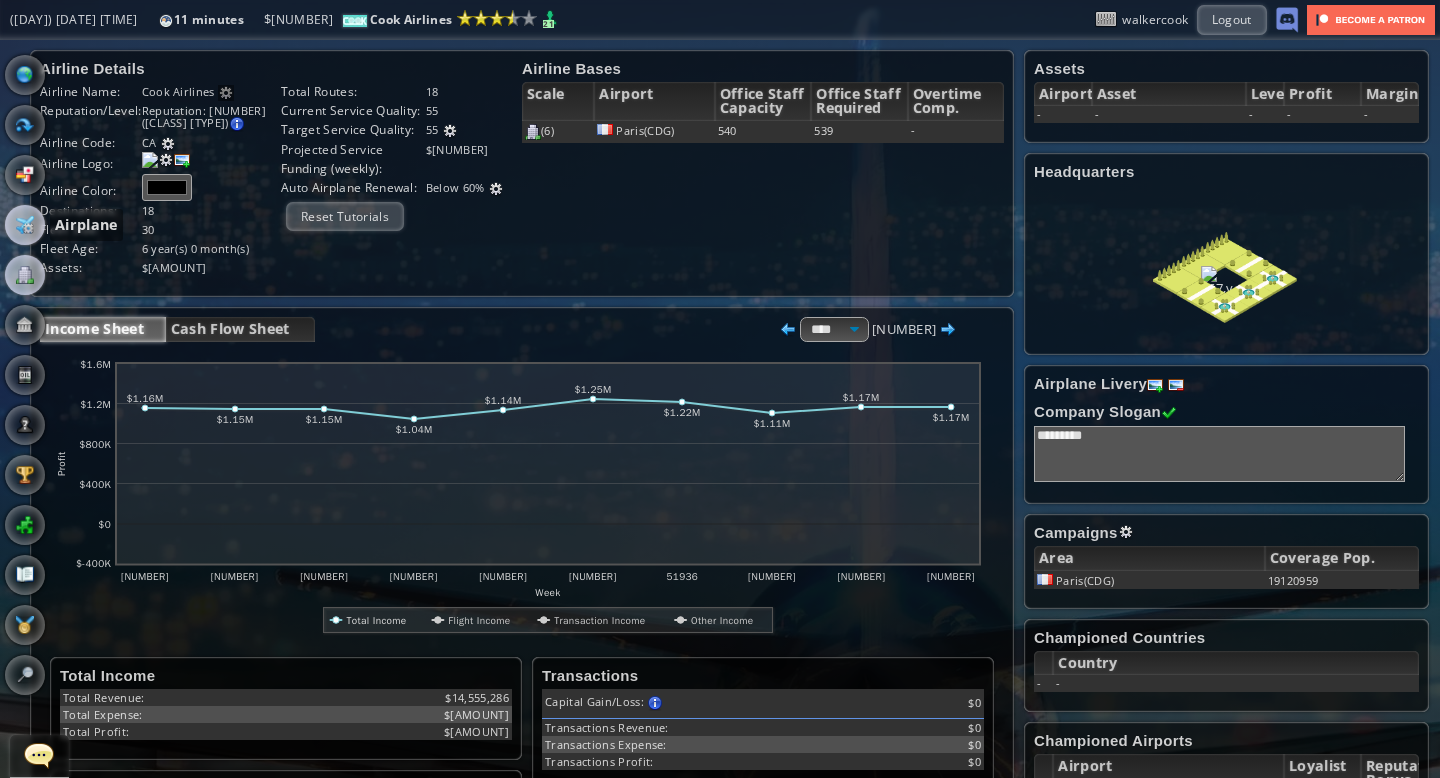 click at bounding box center [25, 225] 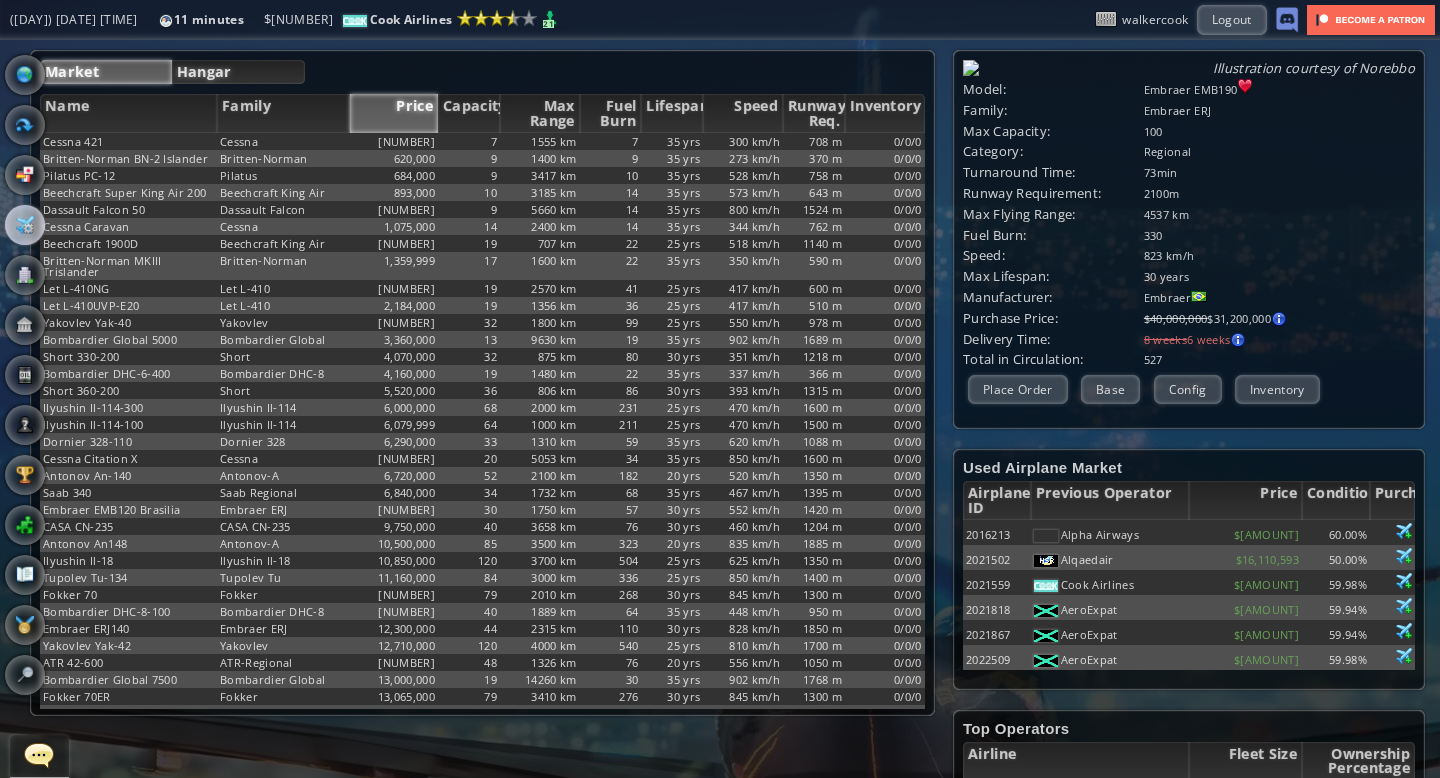 click on "Hangar" at bounding box center (239, 72) 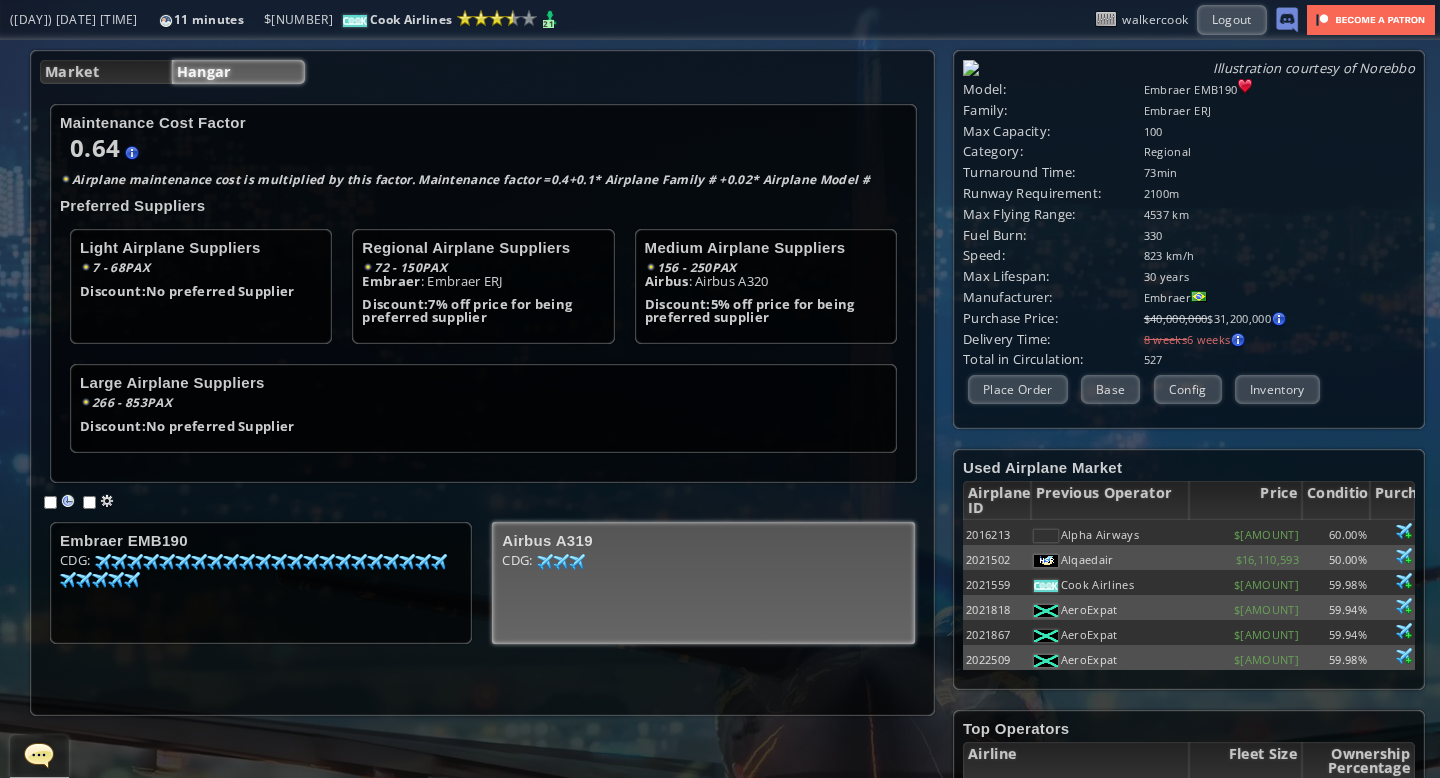 click on "[CODE]: [NUMBER] [NUMBER] [NUMBER] [NUMBER]" at bounding box center (261, 589) 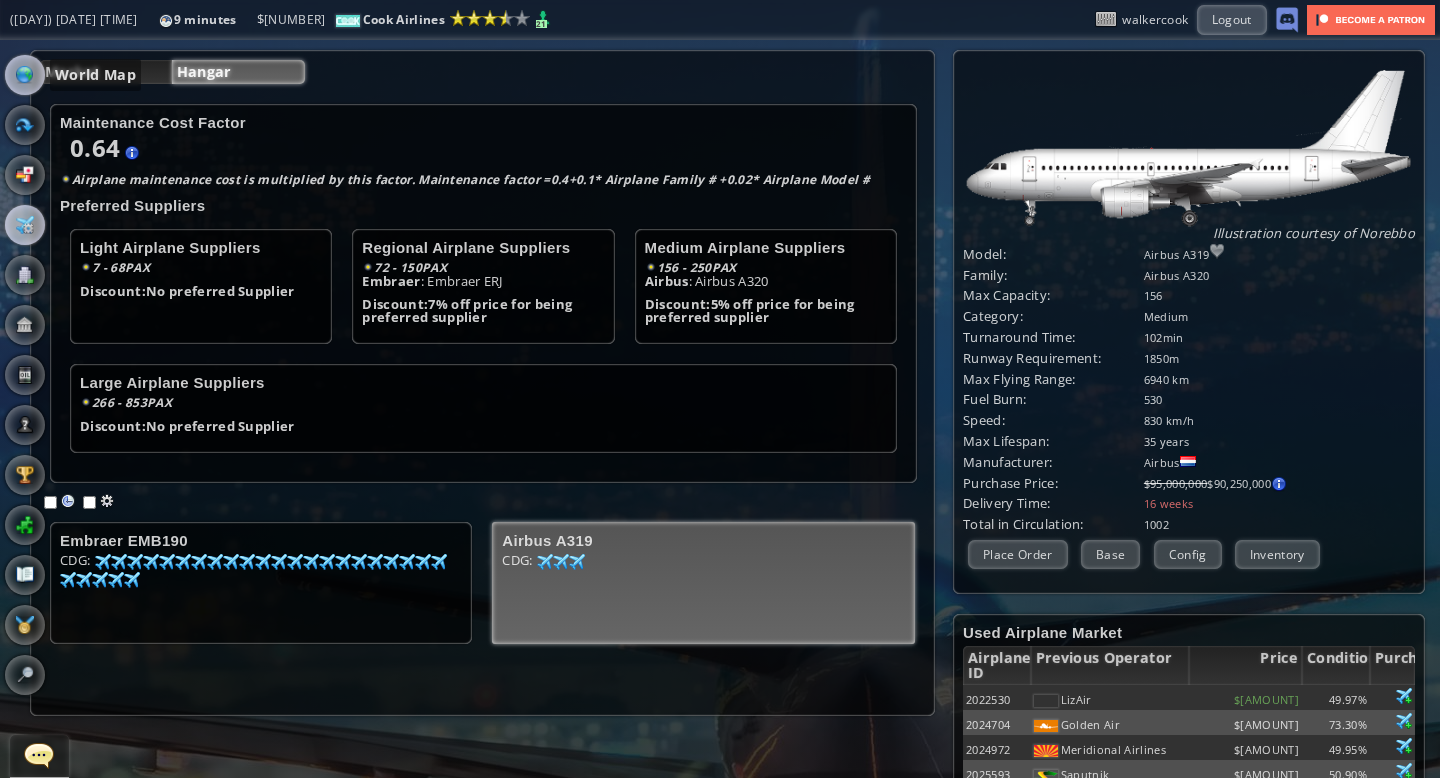 click at bounding box center [25, 75] 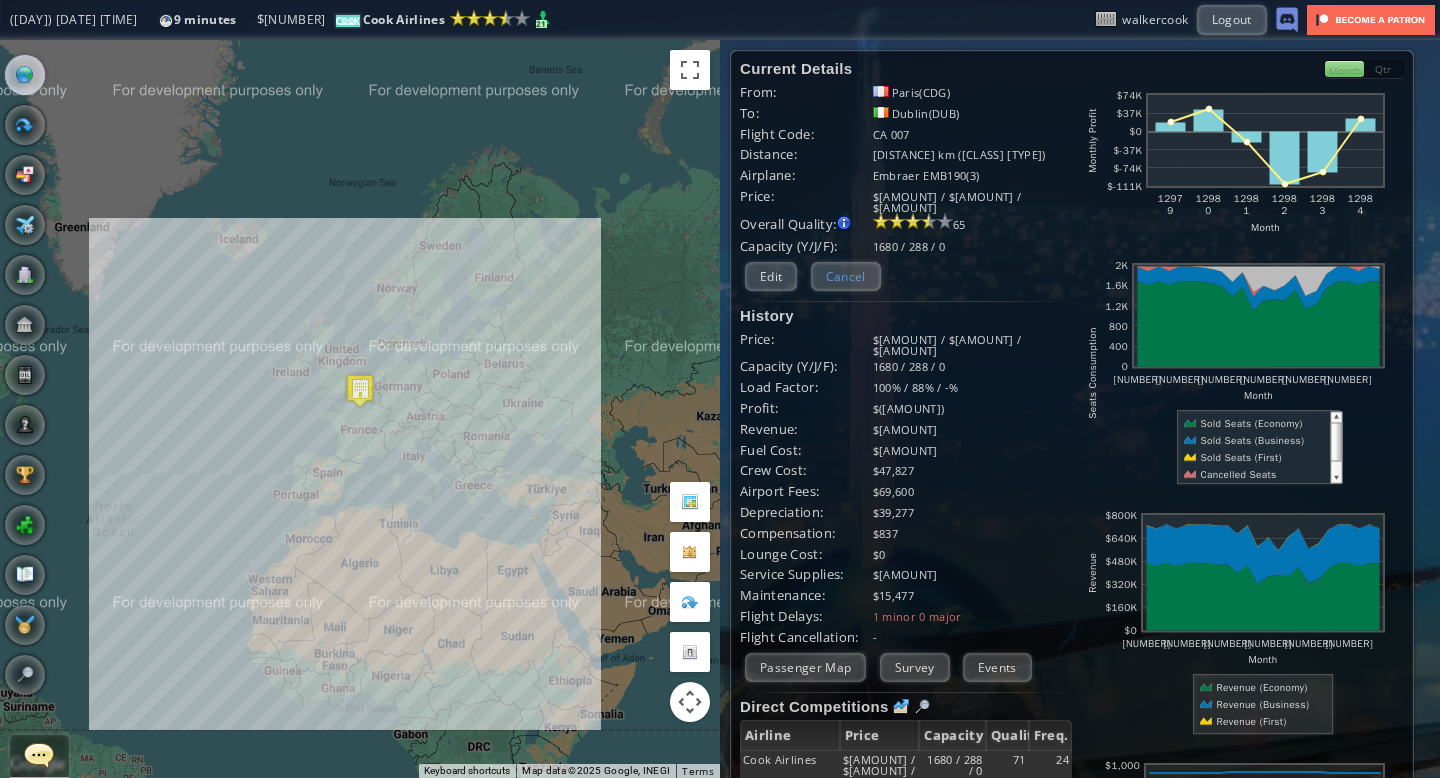 click on "Cancel" at bounding box center (846, 276) 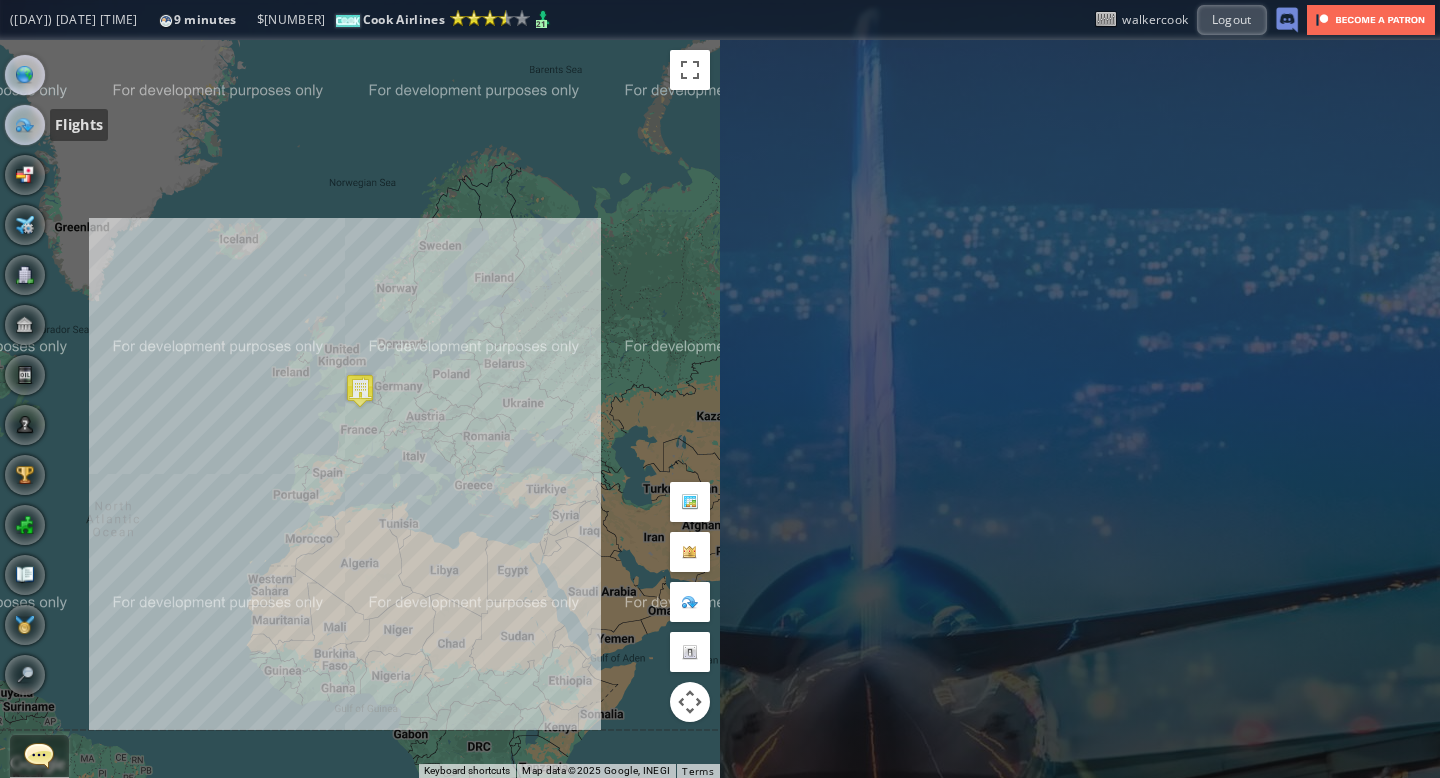 click at bounding box center (25, 125) 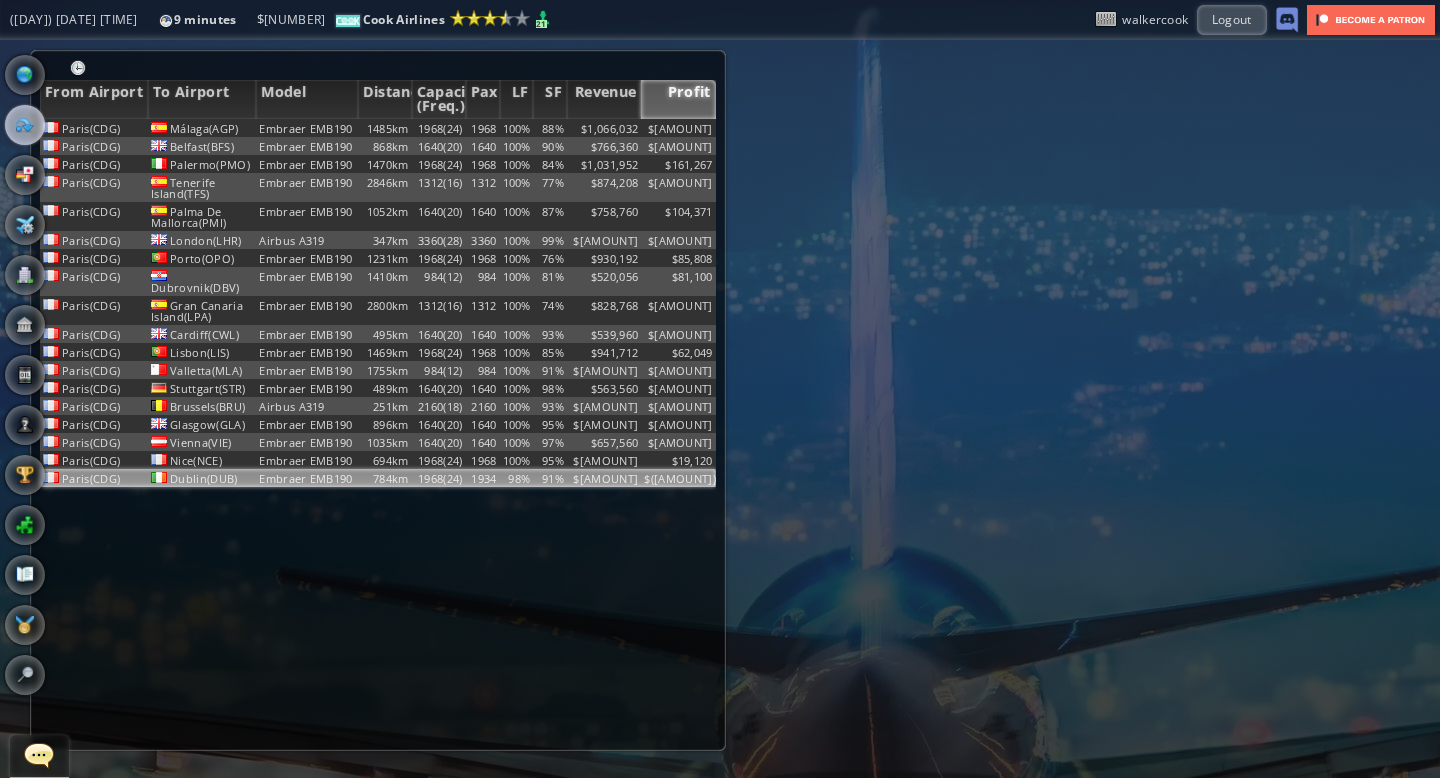 click on "$[AMOUNT]" at bounding box center [604, 128] 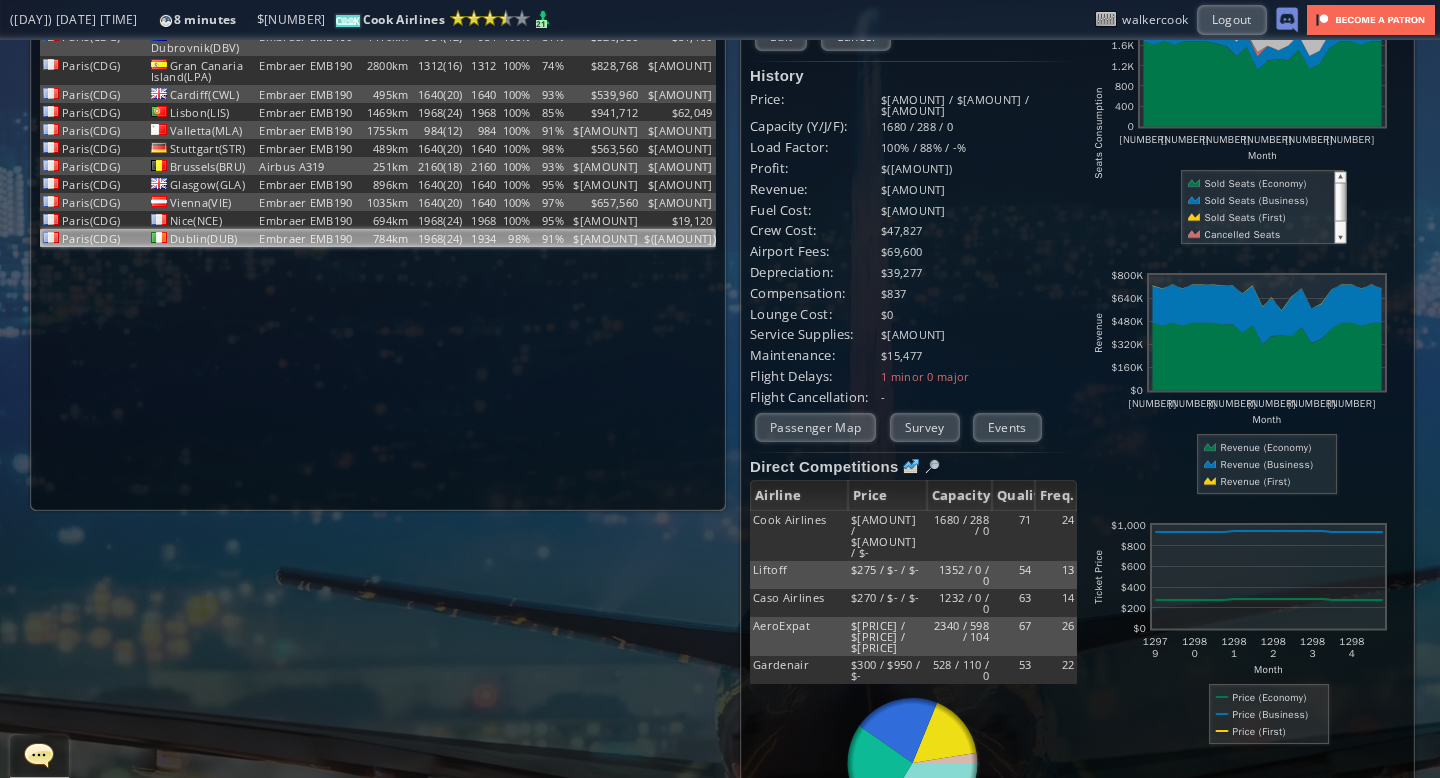 scroll, scrollTop: 0, scrollLeft: 0, axis: both 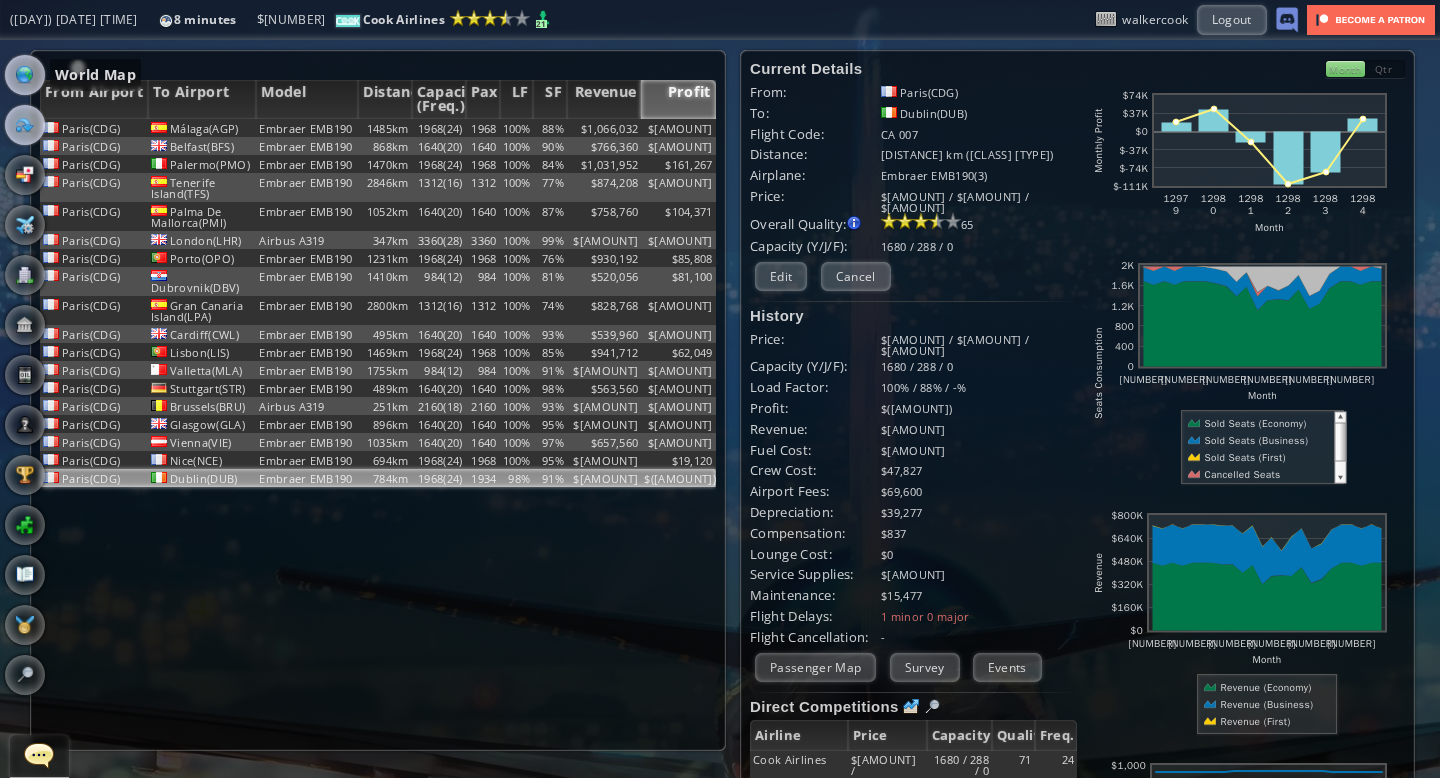 click at bounding box center (25, 75) 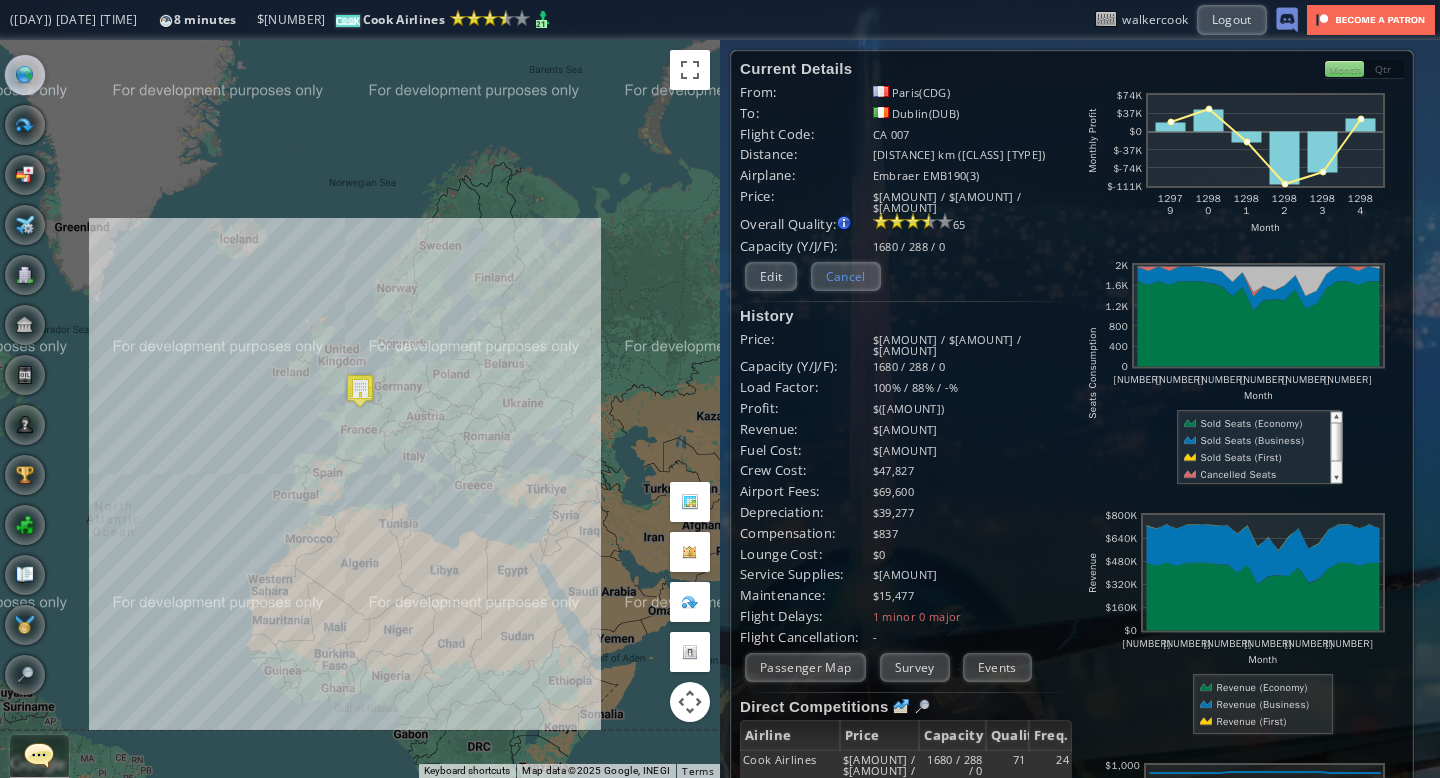 click on "Cancel" at bounding box center [846, 276] 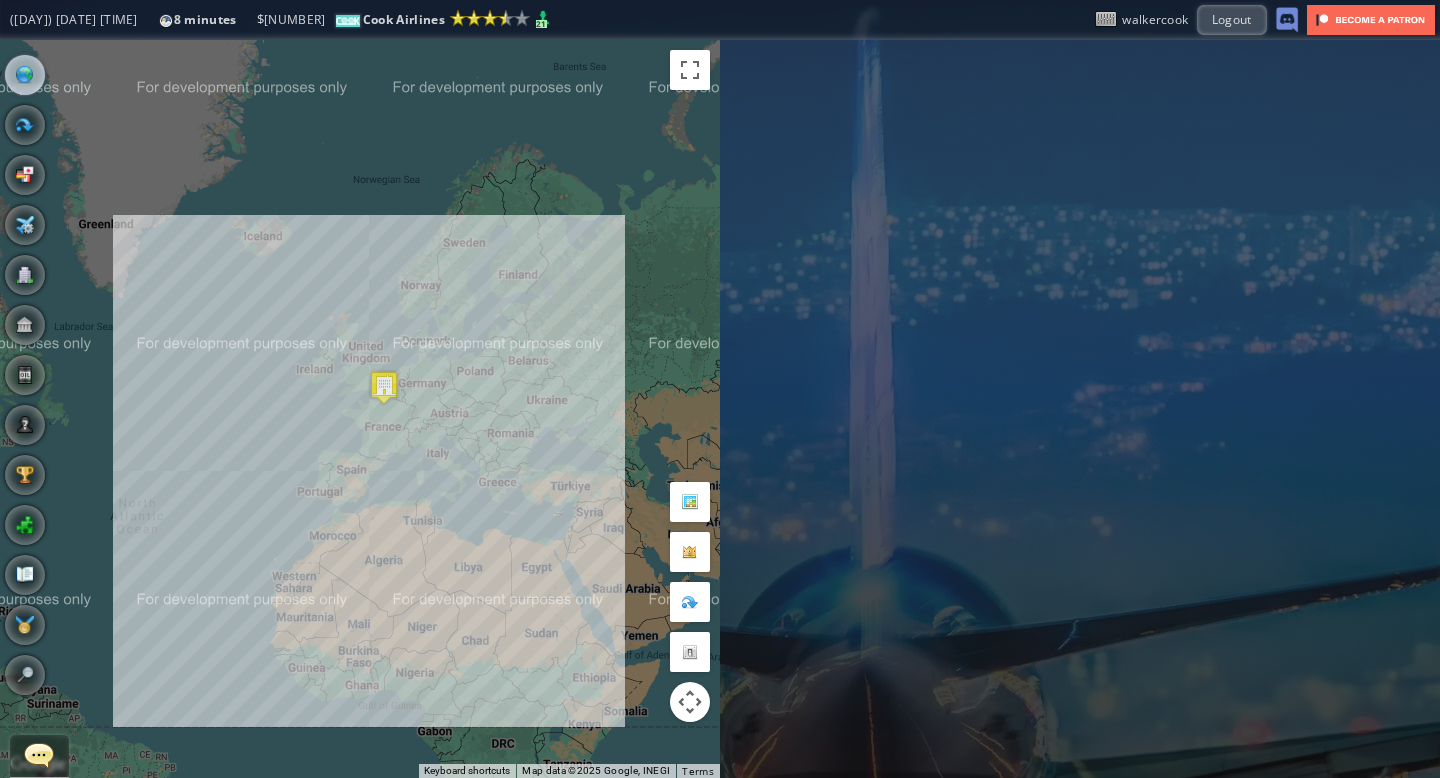 drag, startPoint x: 449, startPoint y: 267, endPoint x: 475, endPoint y: 263, distance: 26.305893 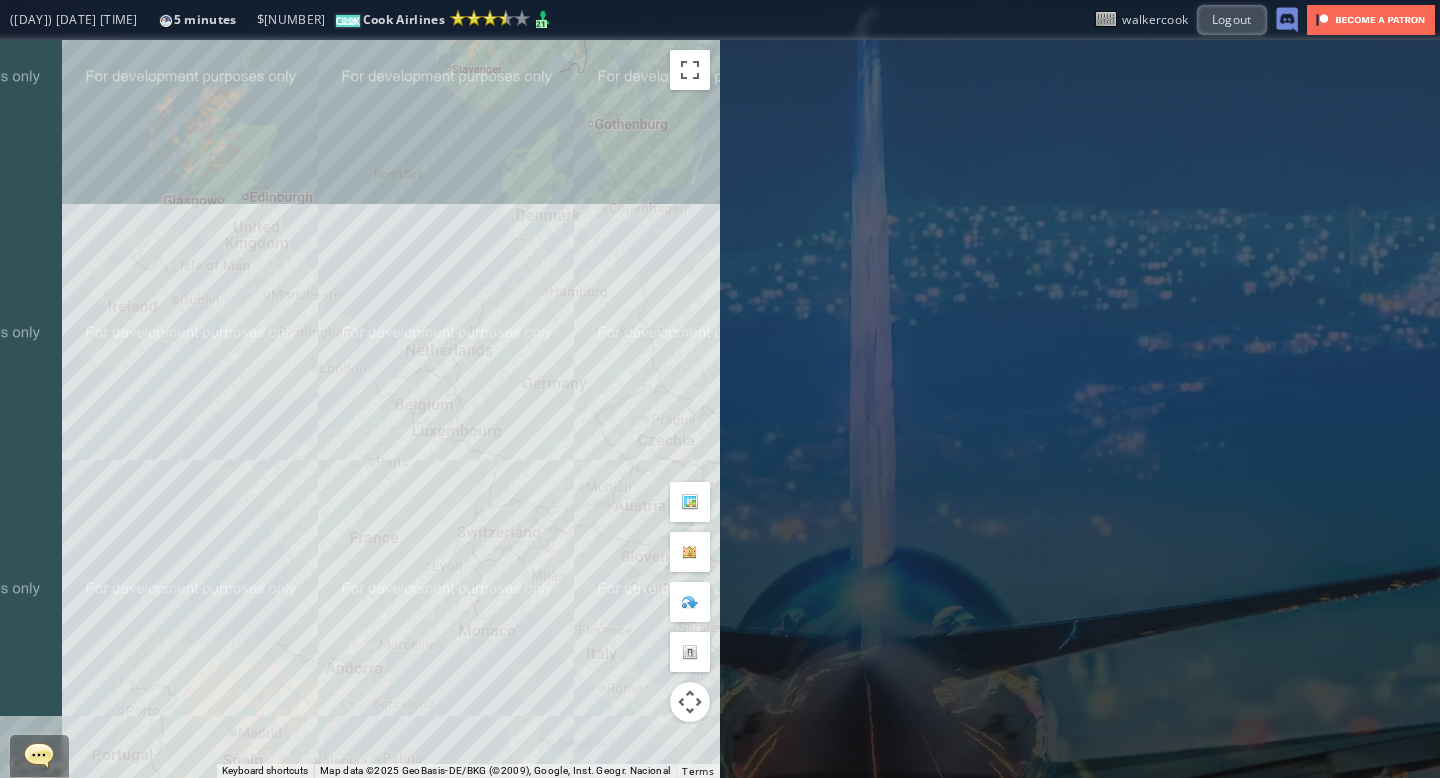 drag, startPoint x: 371, startPoint y: 362, endPoint x: 381, endPoint y: 120, distance: 242.20653 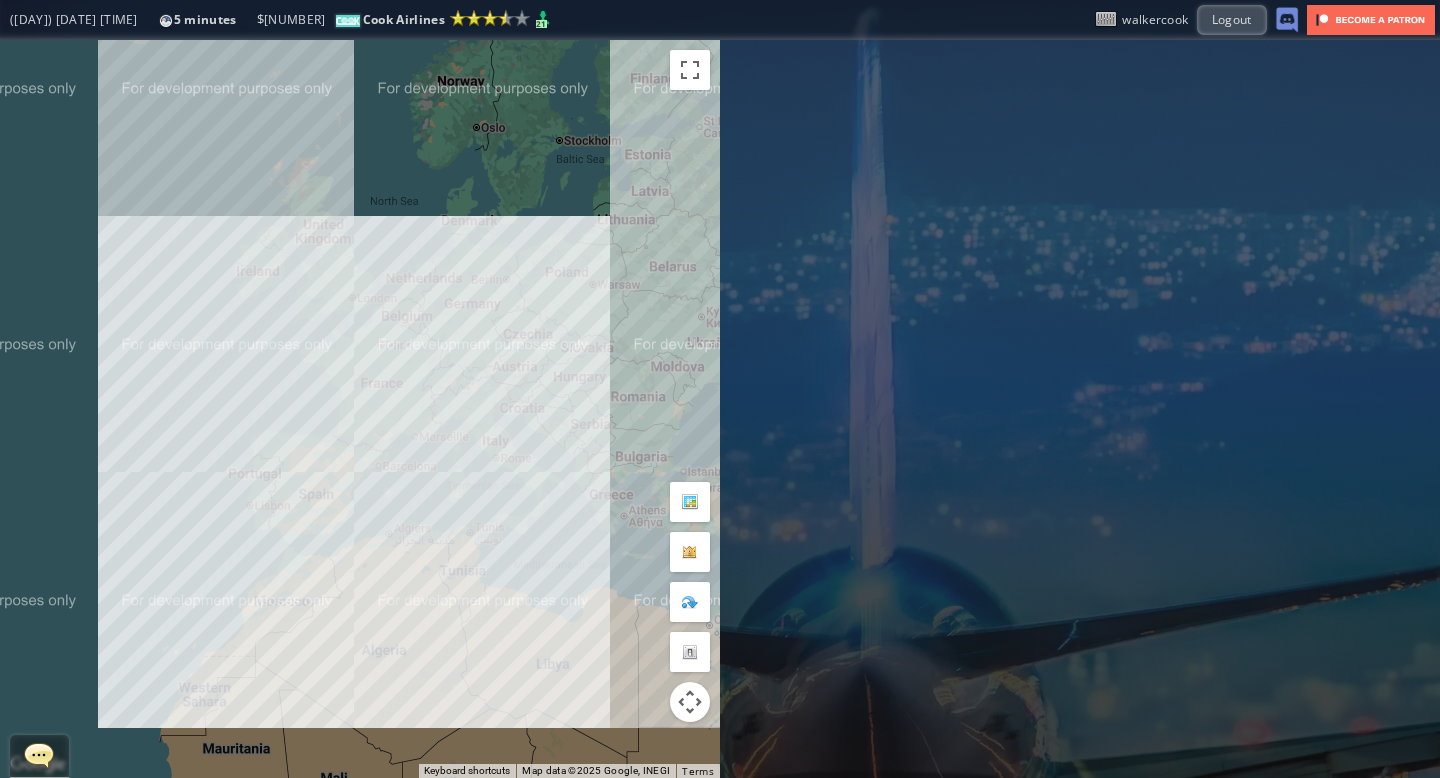 drag, startPoint x: 375, startPoint y: 134, endPoint x: 380, endPoint y: 201, distance: 67.18631 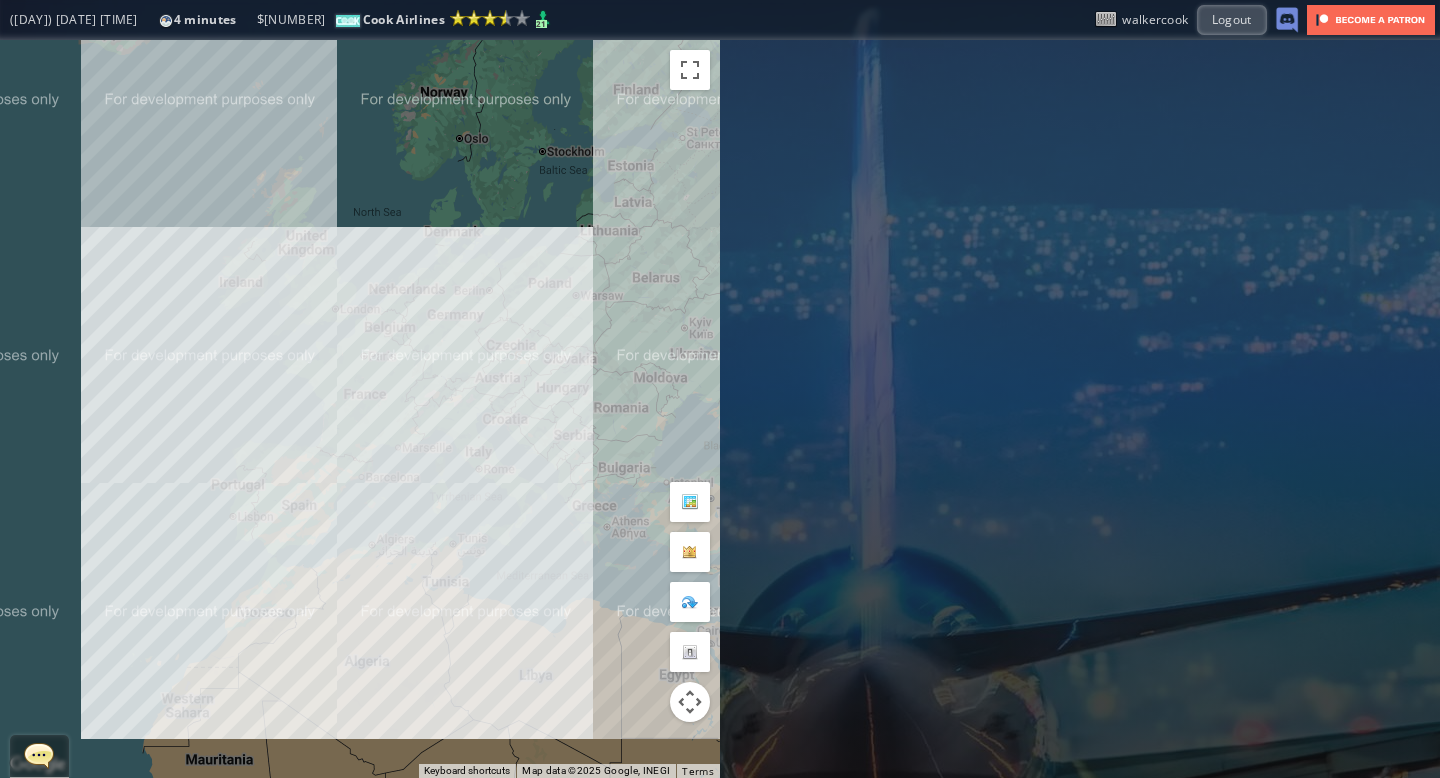 drag, startPoint x: 200, startPoint y: 339, endPoint x: 183, endPoint y: 339, distance: 17 